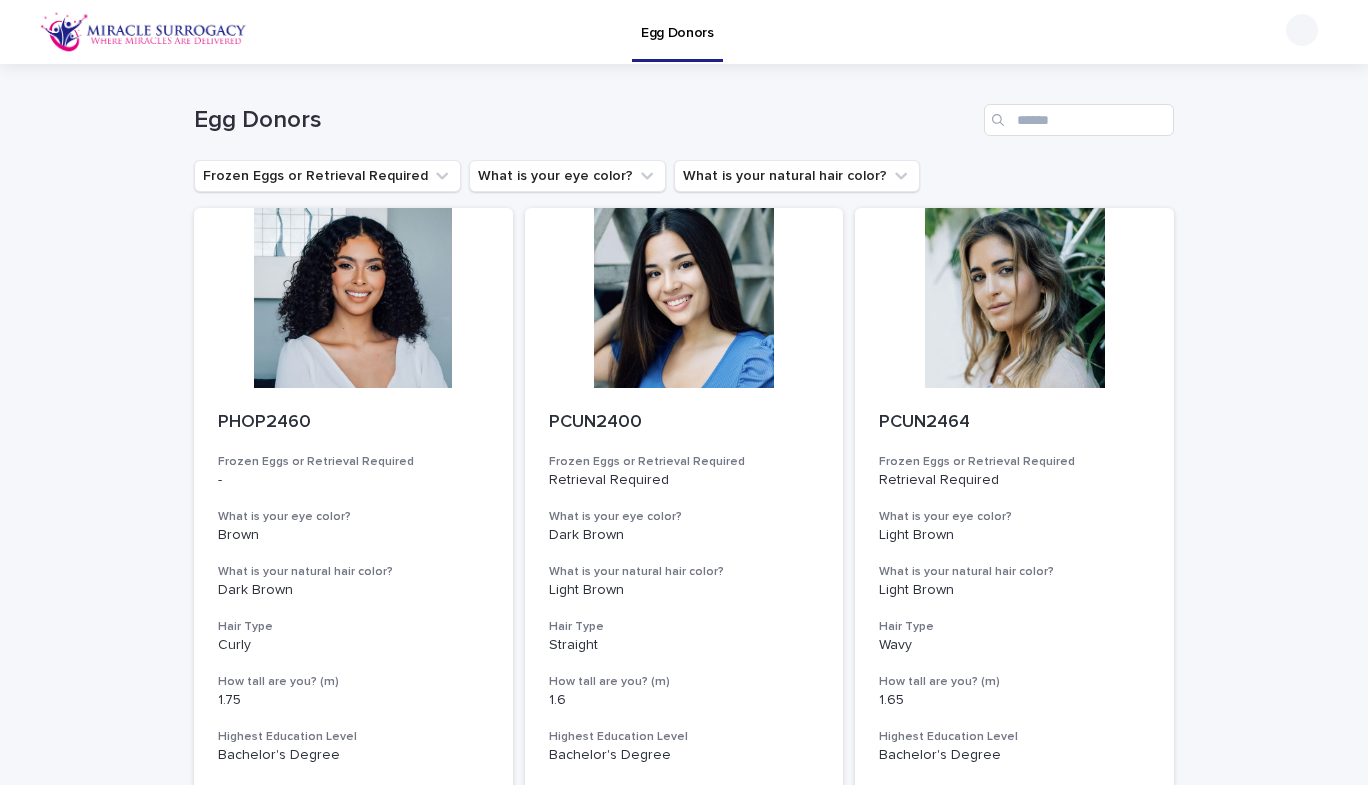 scroll, scrollTop: 0, scrollLeft: 0, axis: both 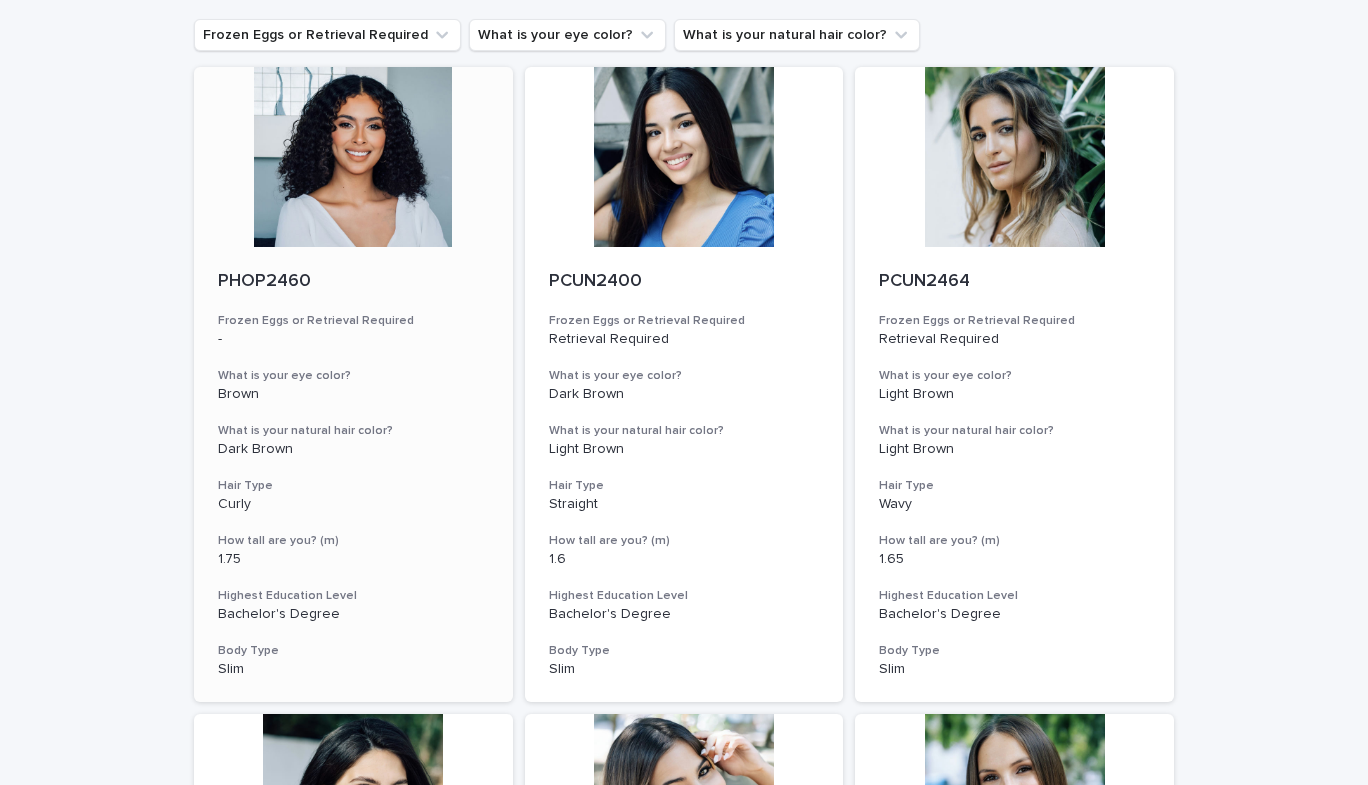 click at bounding box center (353, 157) 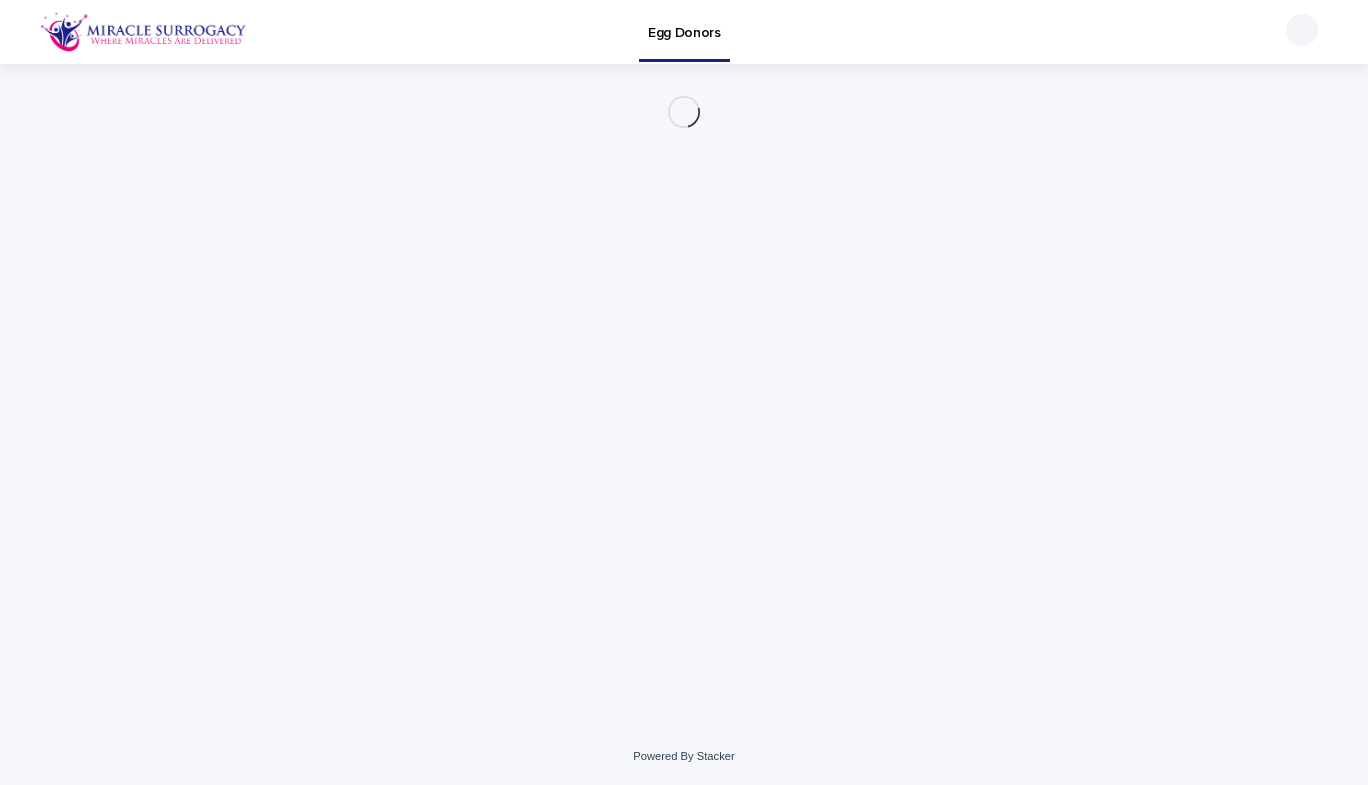 scroll, scrollTop: 0, scrollLeft: 0, axis: both 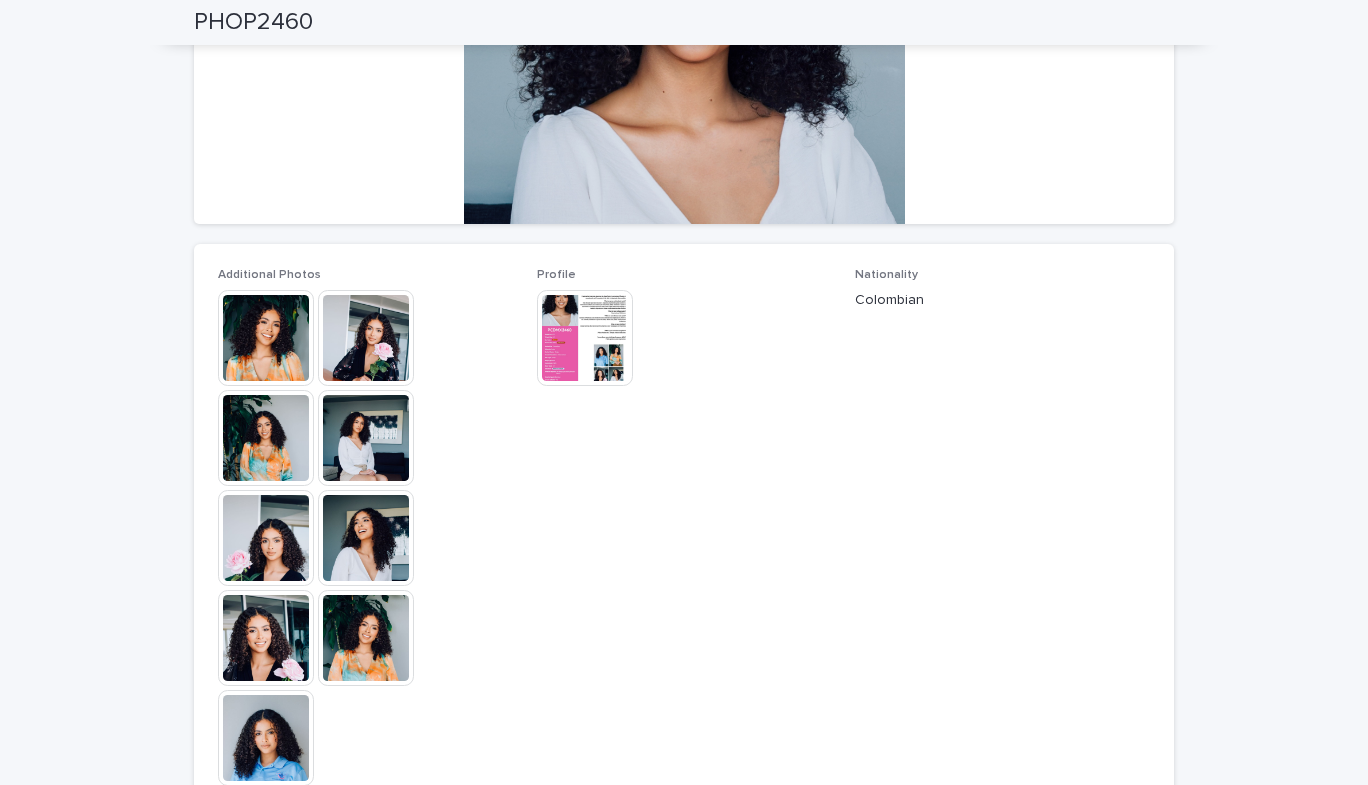 click at bounding box center (585, 338) 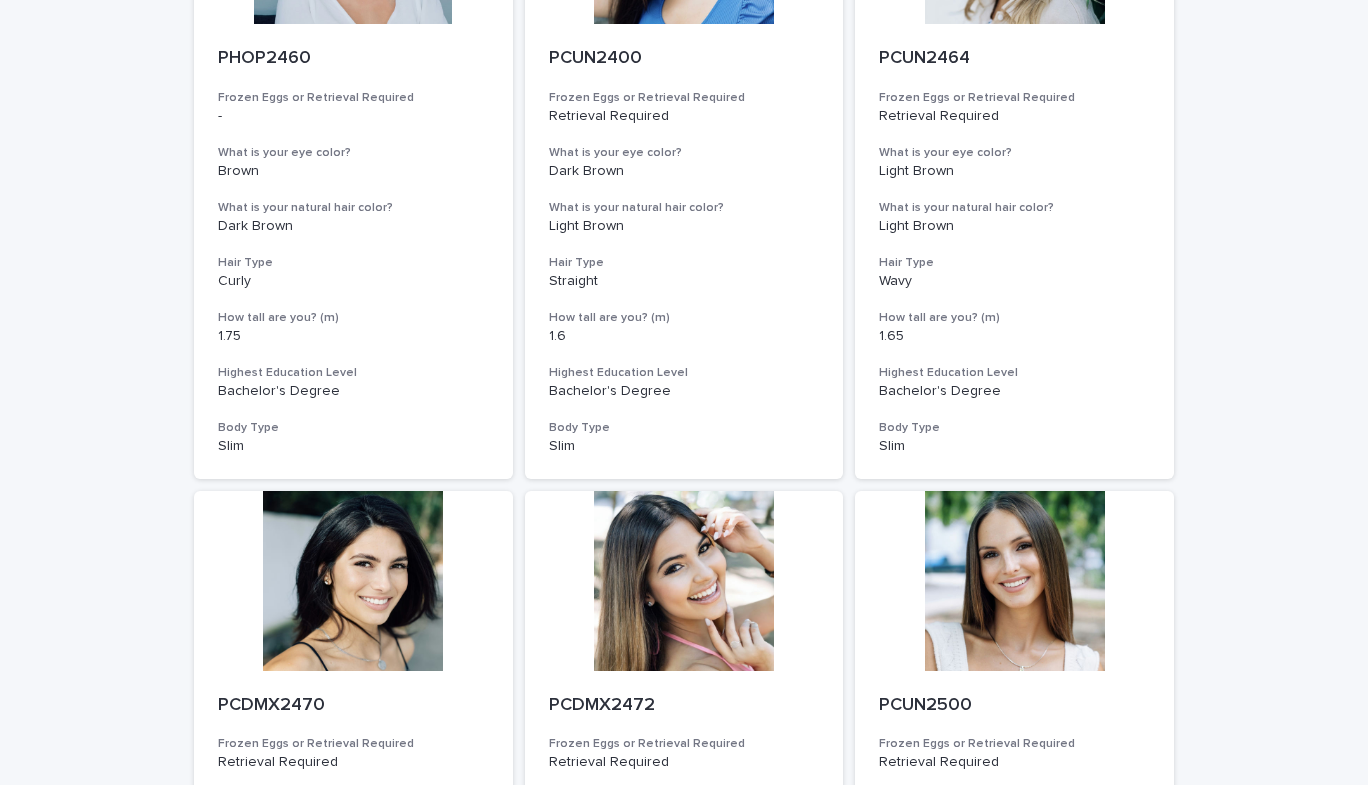 scroll, scrollTop: 0, scrollLeft: 0, axis: both 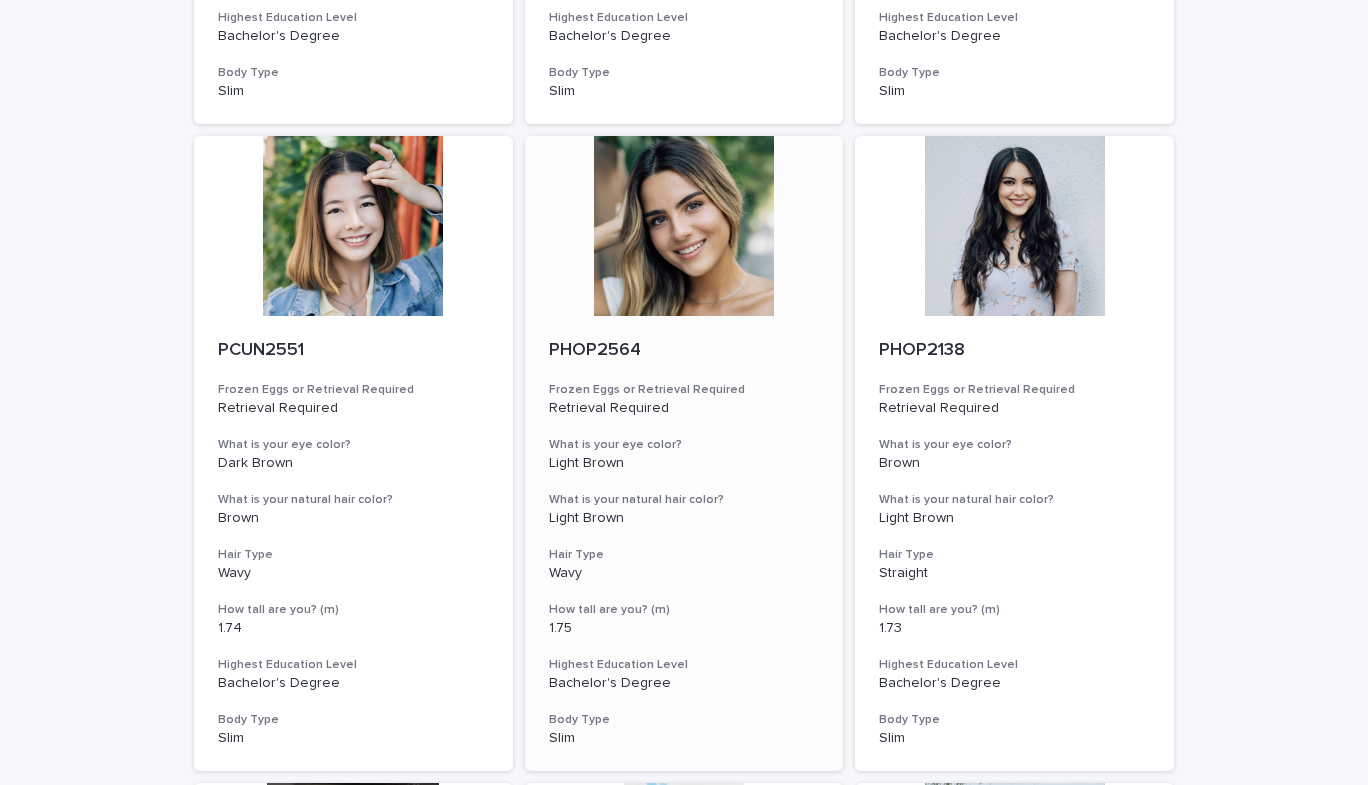click at bounding box center [684, 226] 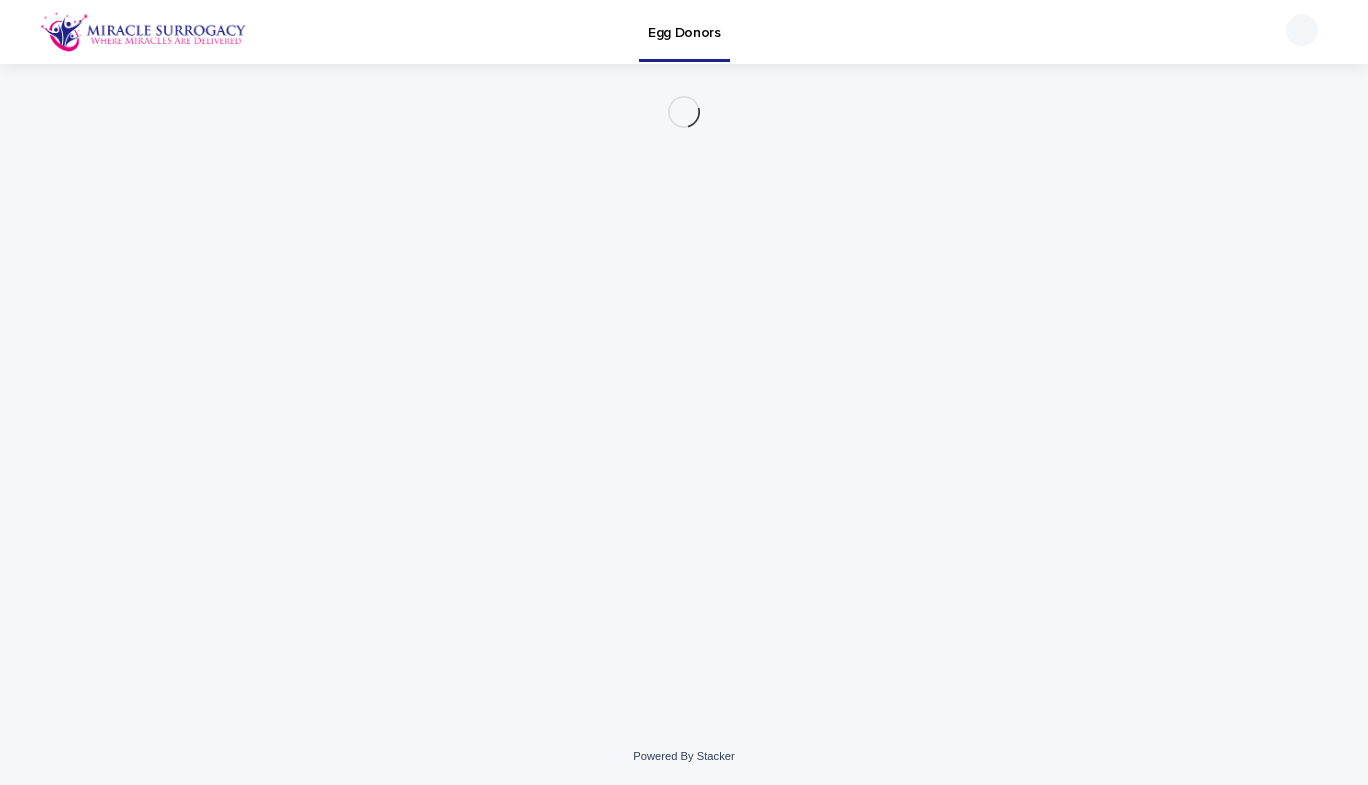 scroll, scrollTop: 0, scrollLeft: 0, axis: both 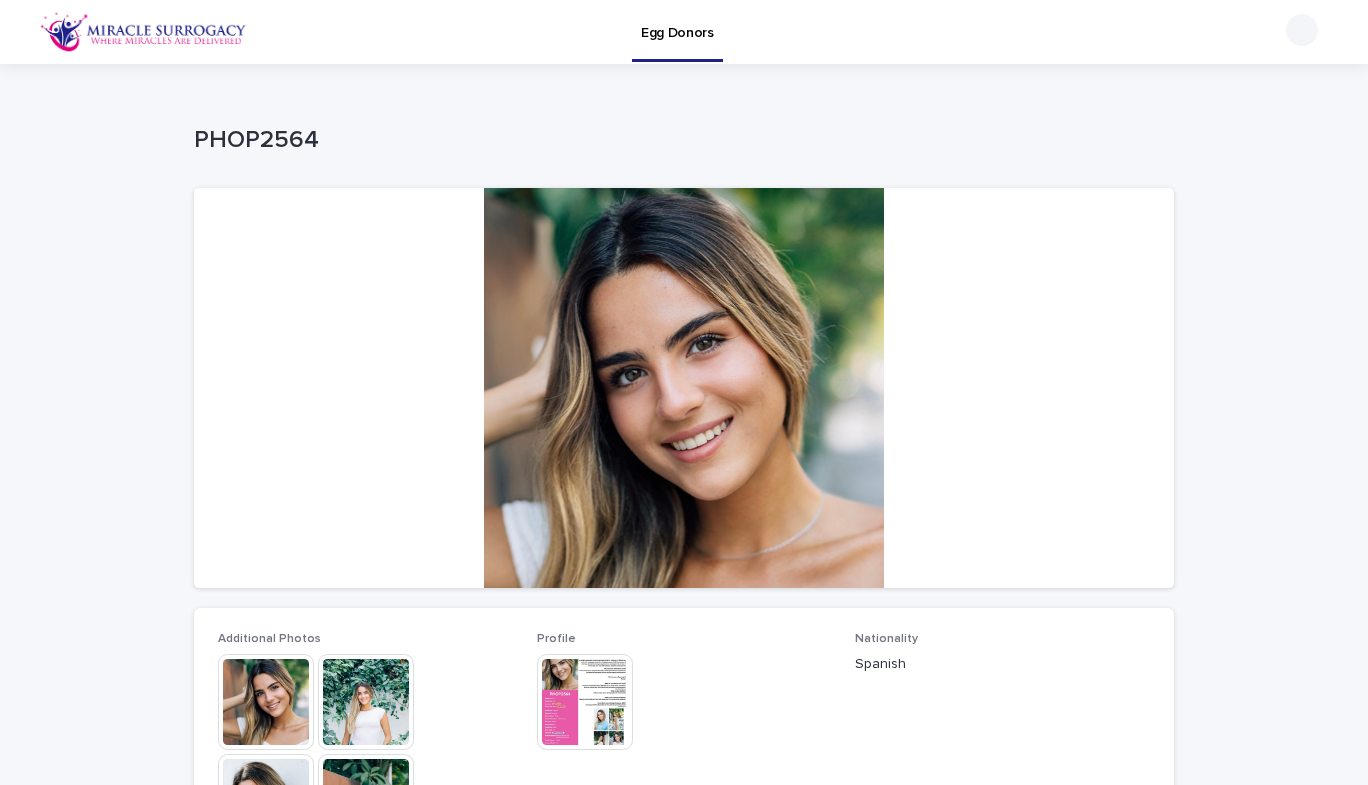 click at bounding box center (366, 702) 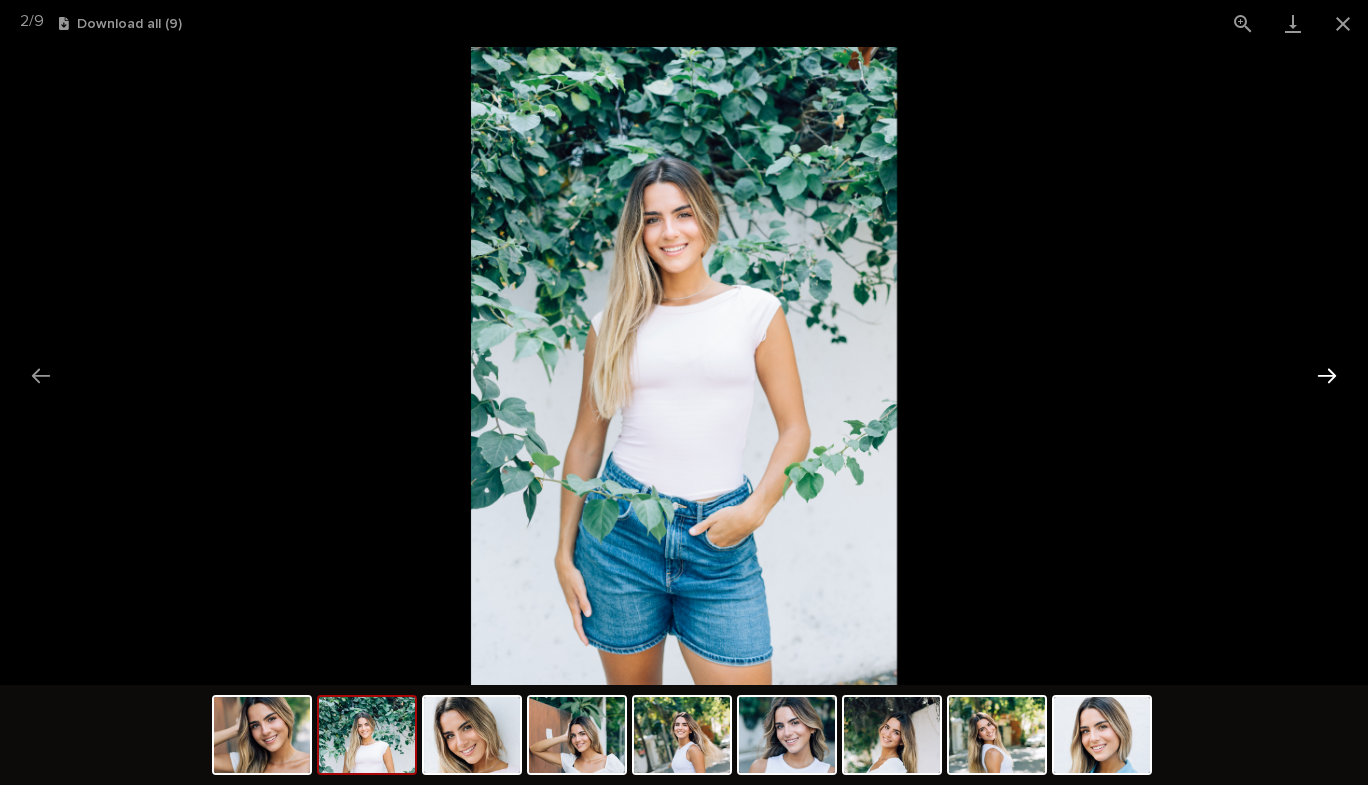 click at bounding box center (1327, 375) 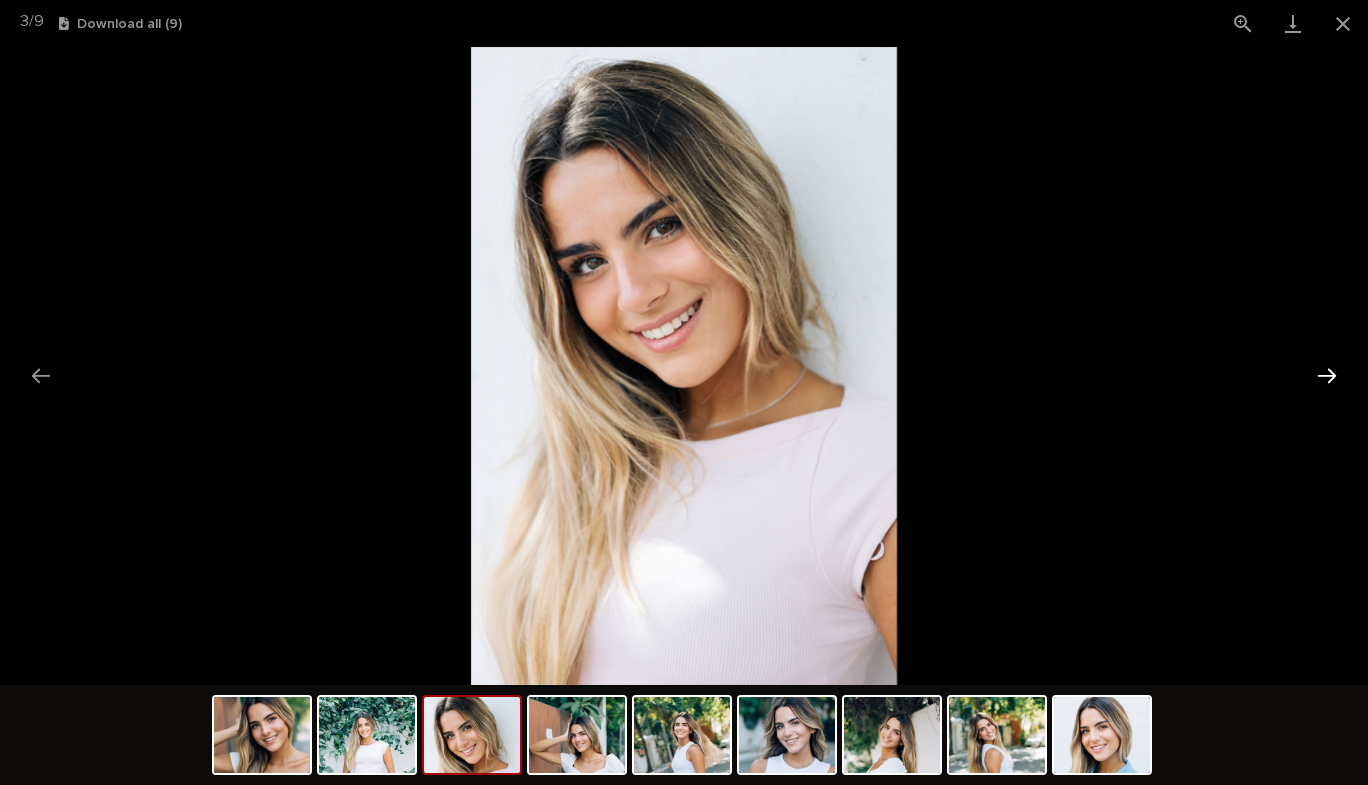 click at bounding box center (1327, 375) 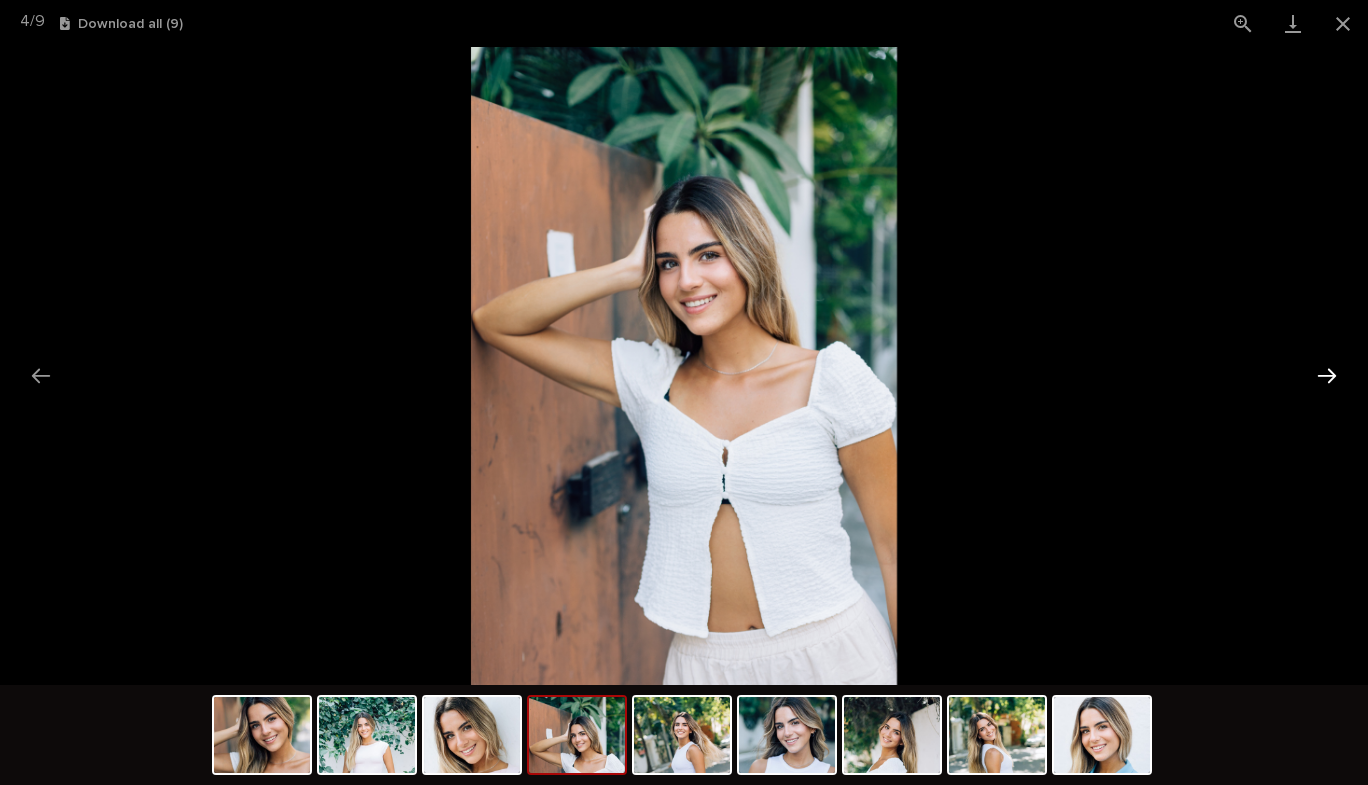 click at bounding box center [1327, 375] 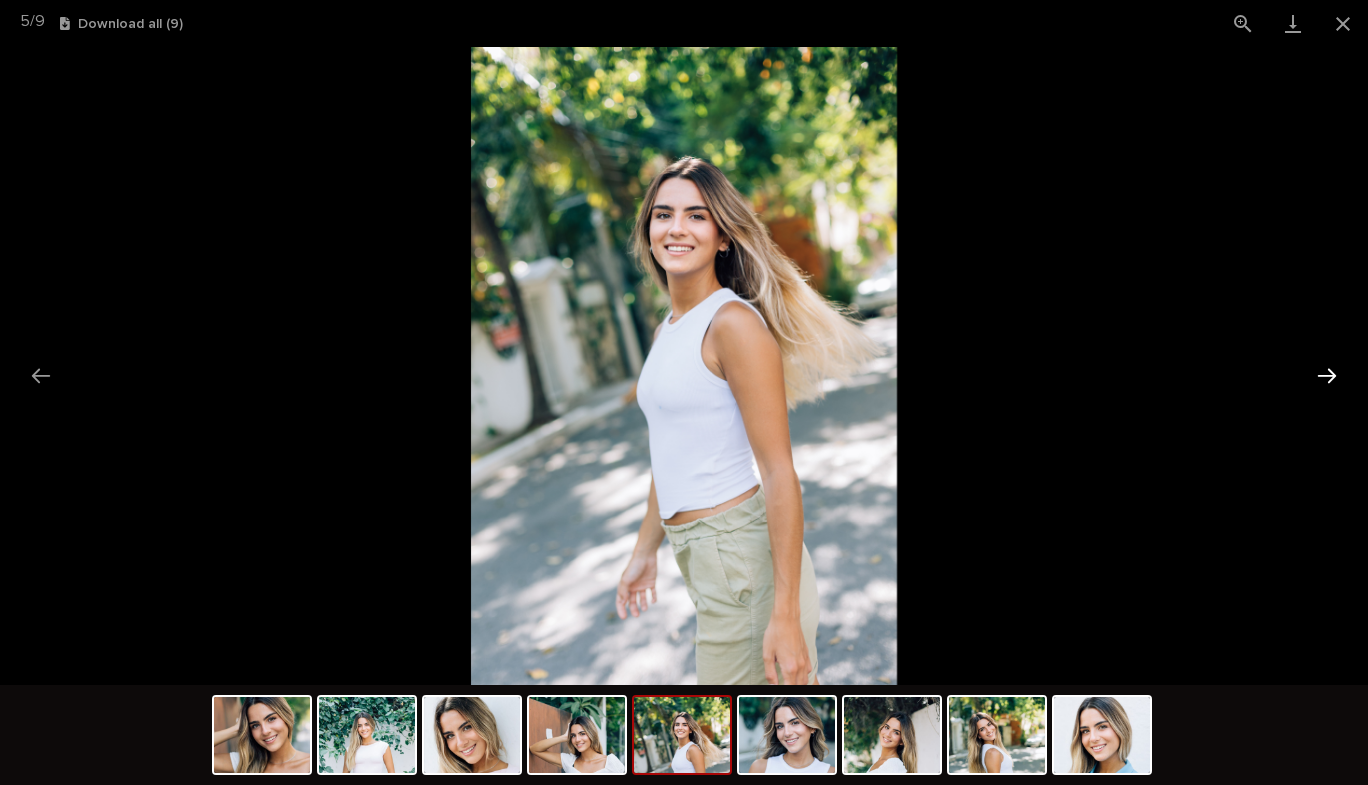 click at bounding box center (1327, 375) 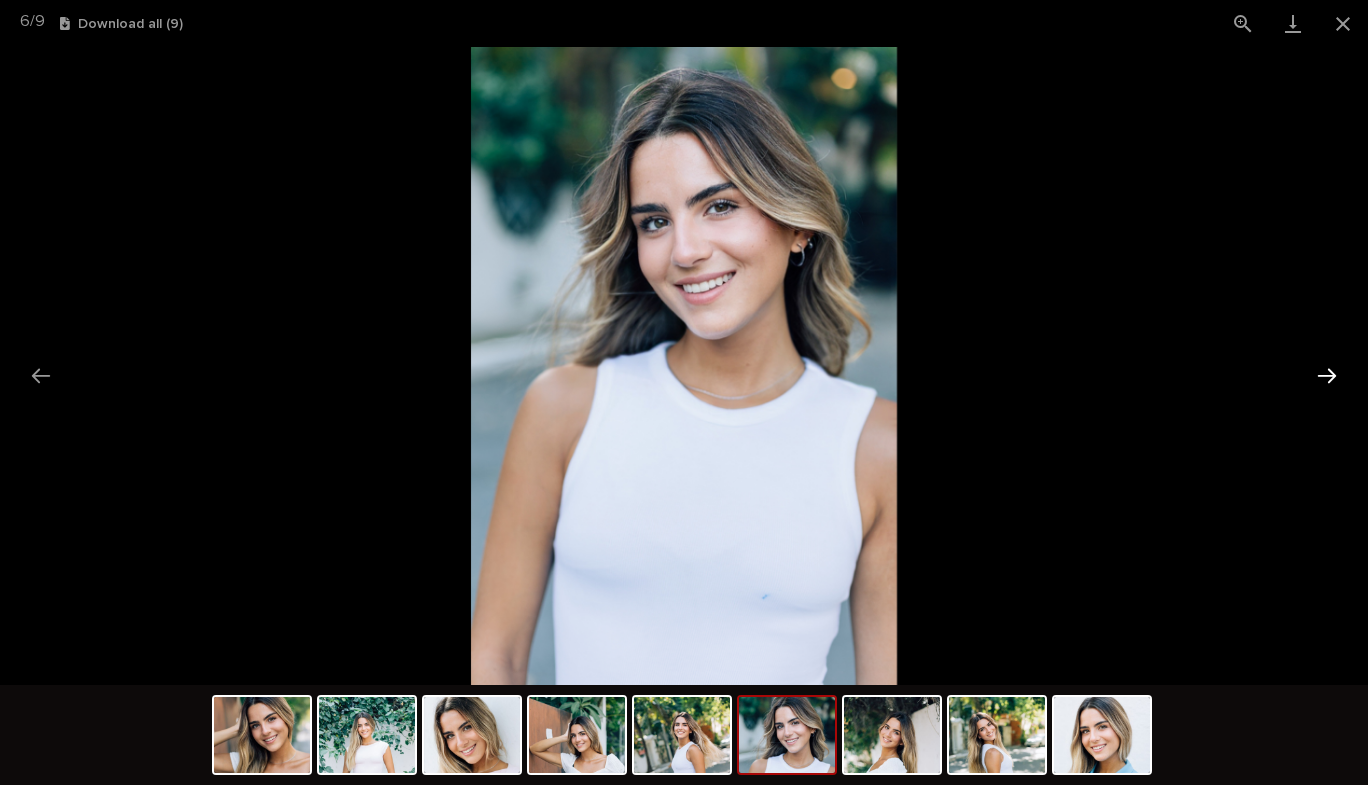 click at bounding box center [1327, 375] 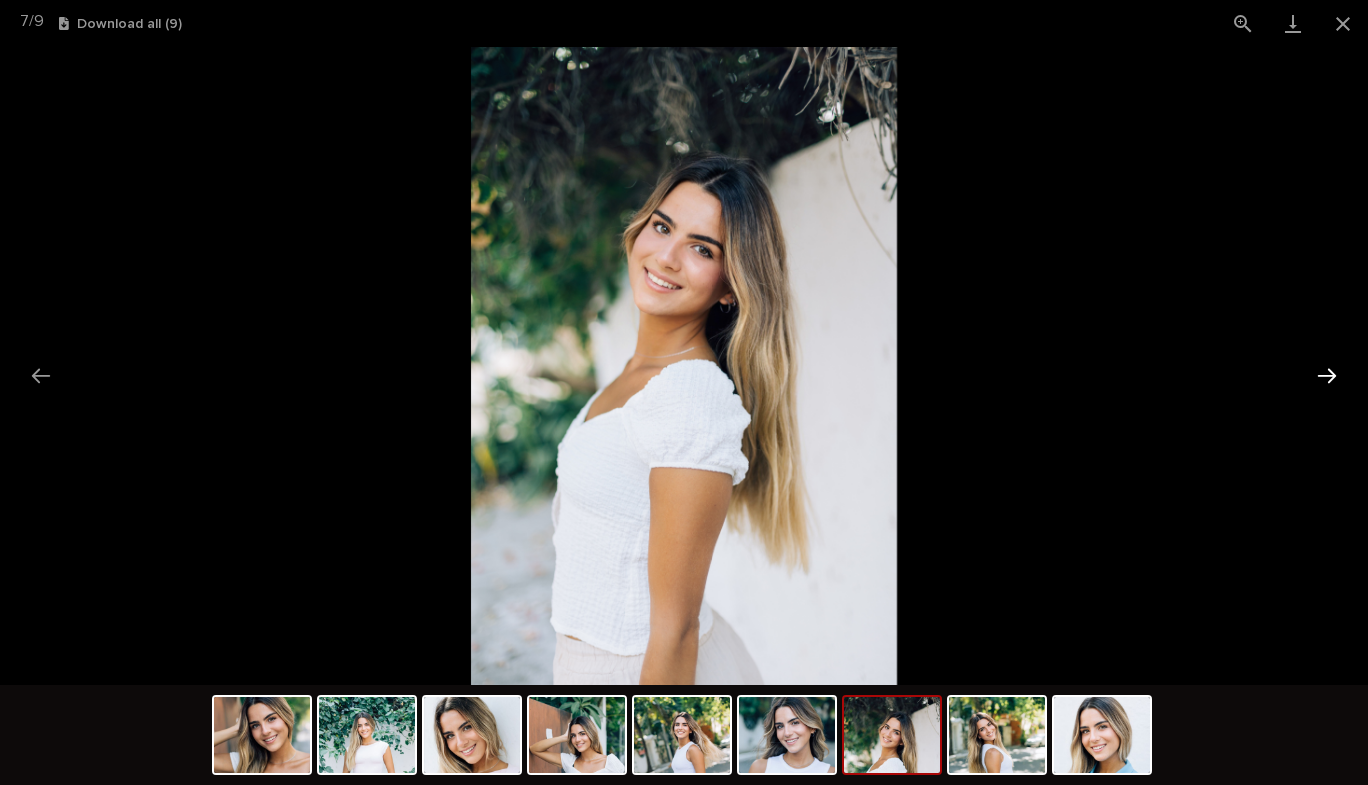 click at bounding box center [1327, 375] 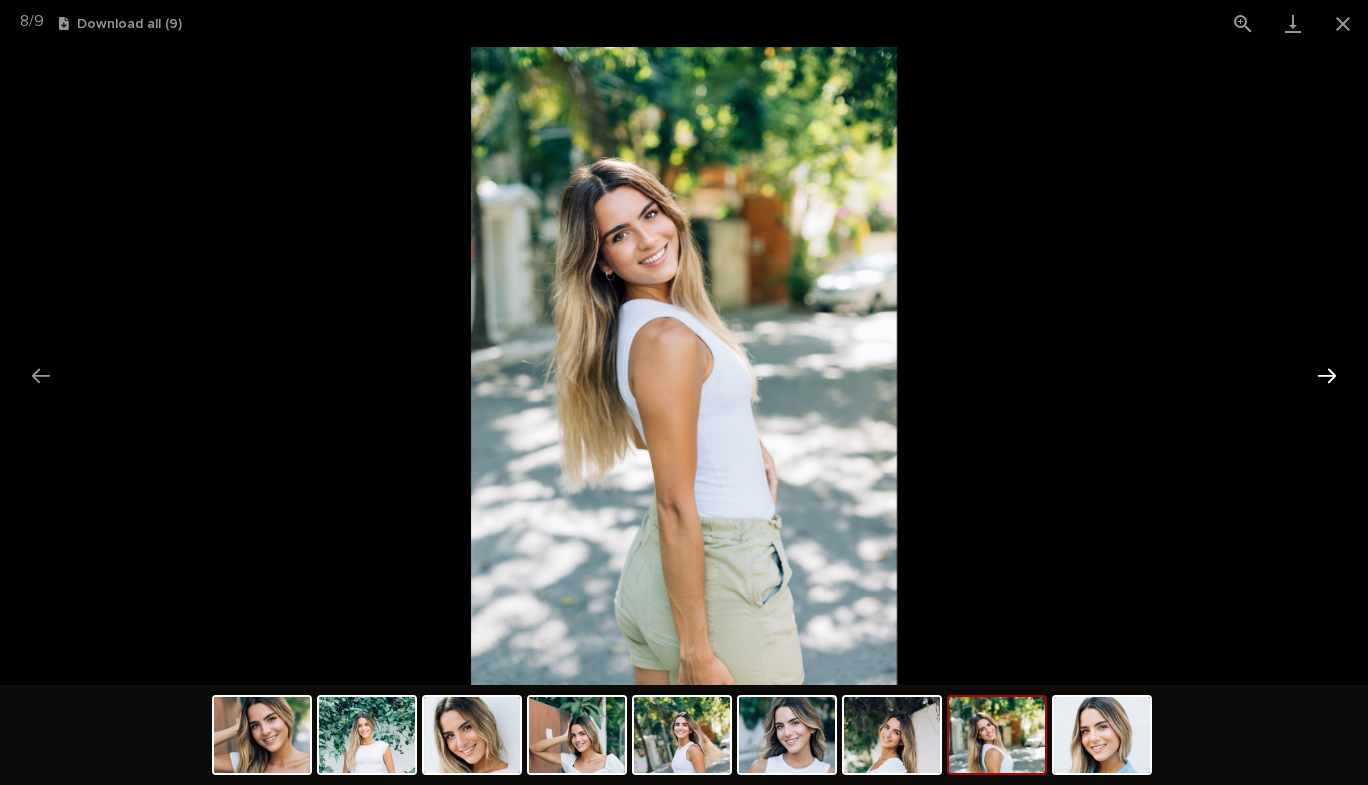 click at bounding box center (1327, 375) 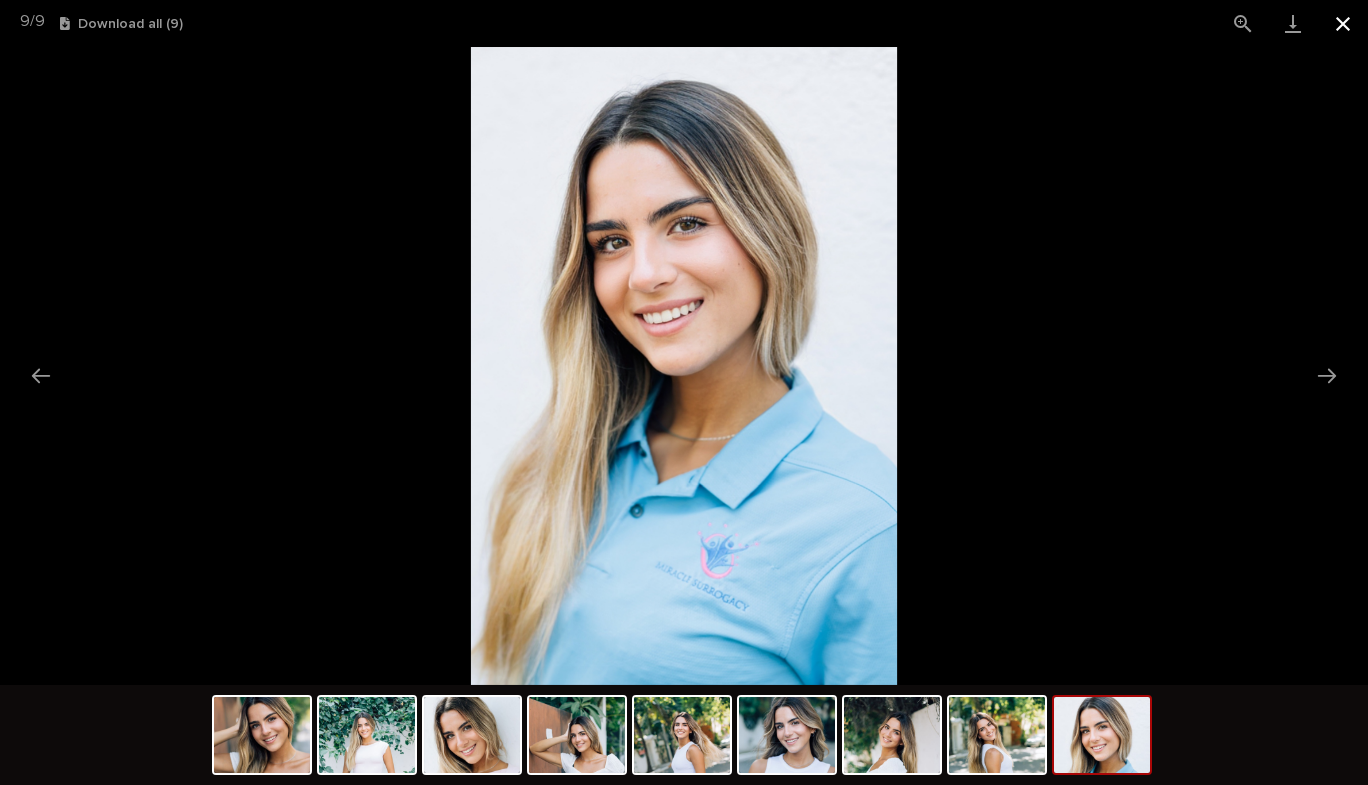 click at bounding box center (1343, 23) 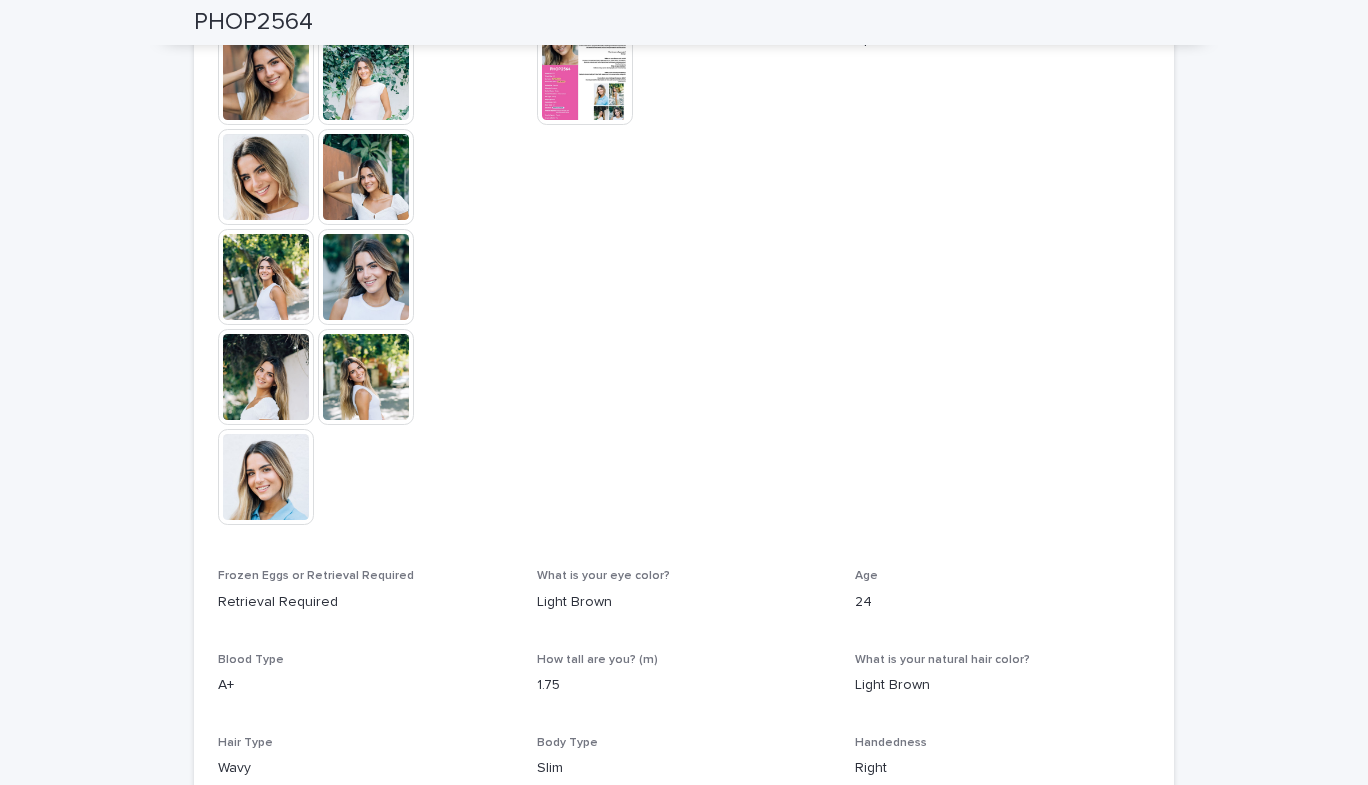 scroll, scrollTop: 613, scrollLeft: 0, axis: vertical 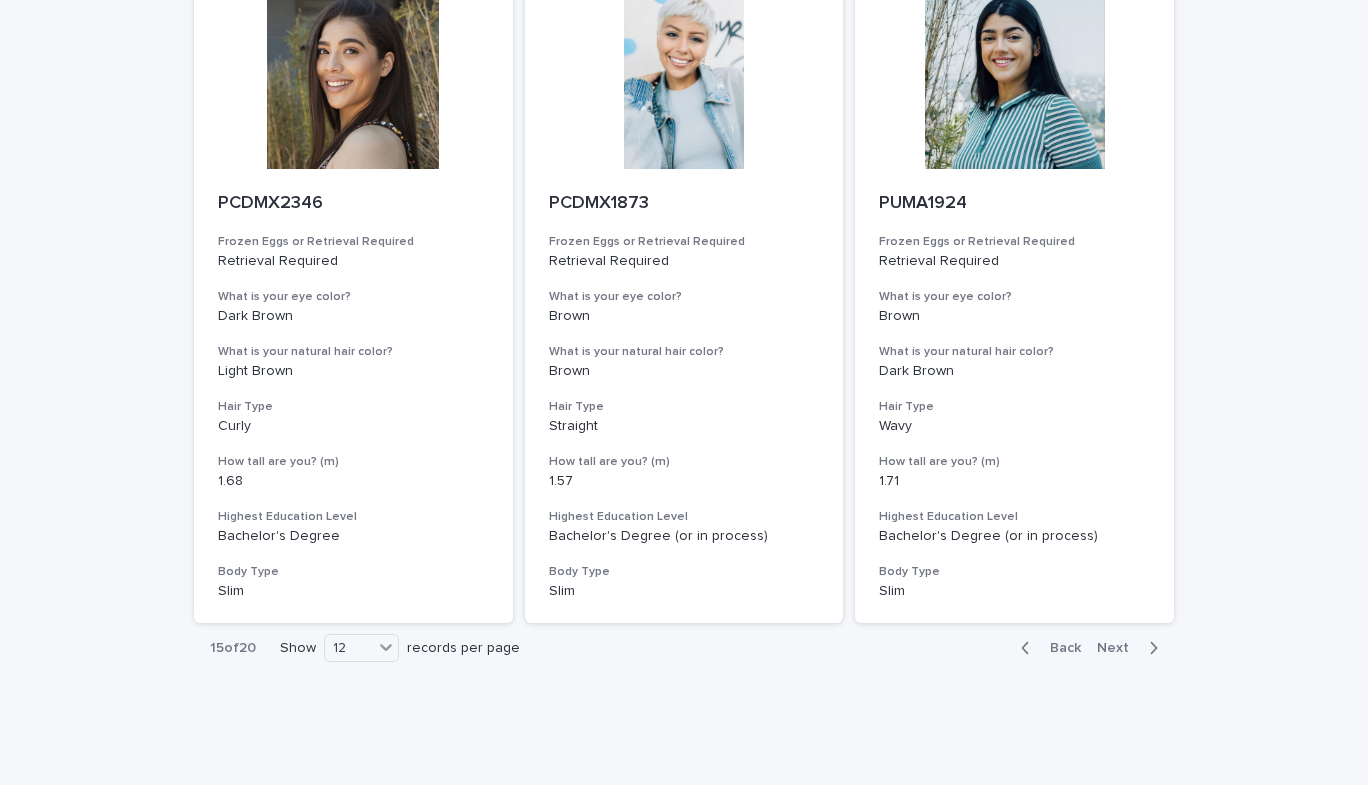 click on "Next" at bounding box center (1119, 648) 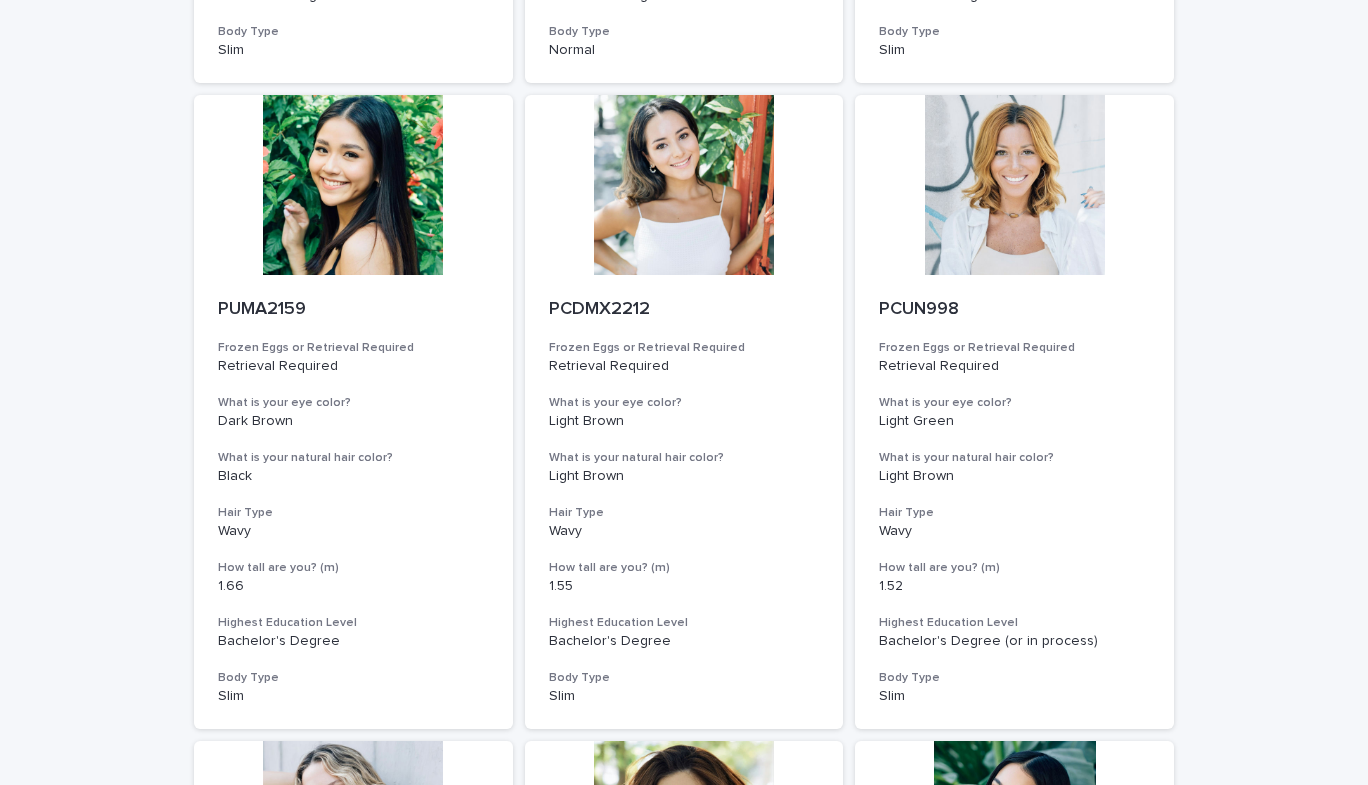 scroll, scrollTop: 754, scrollLeft: 0, axis: vertical 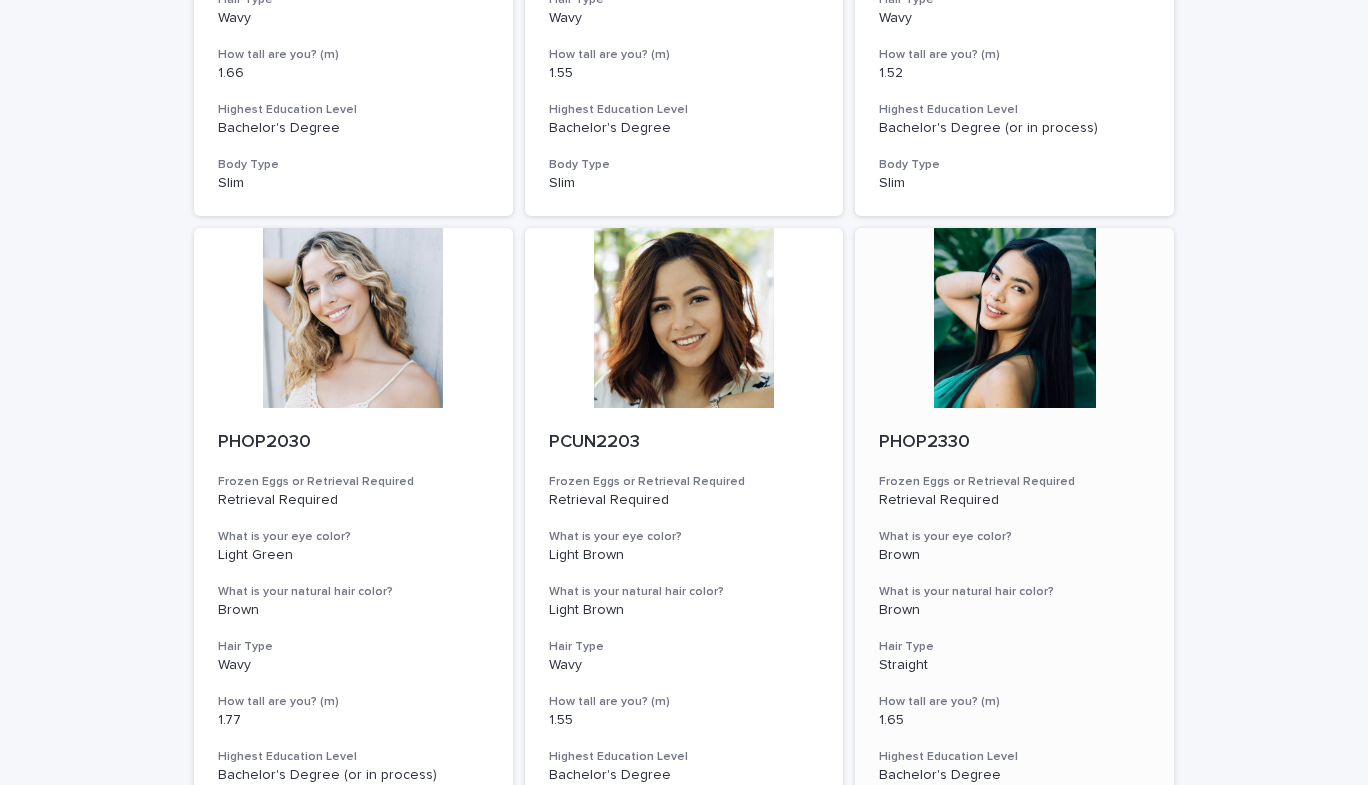 click at bounding box center [1014, 318] 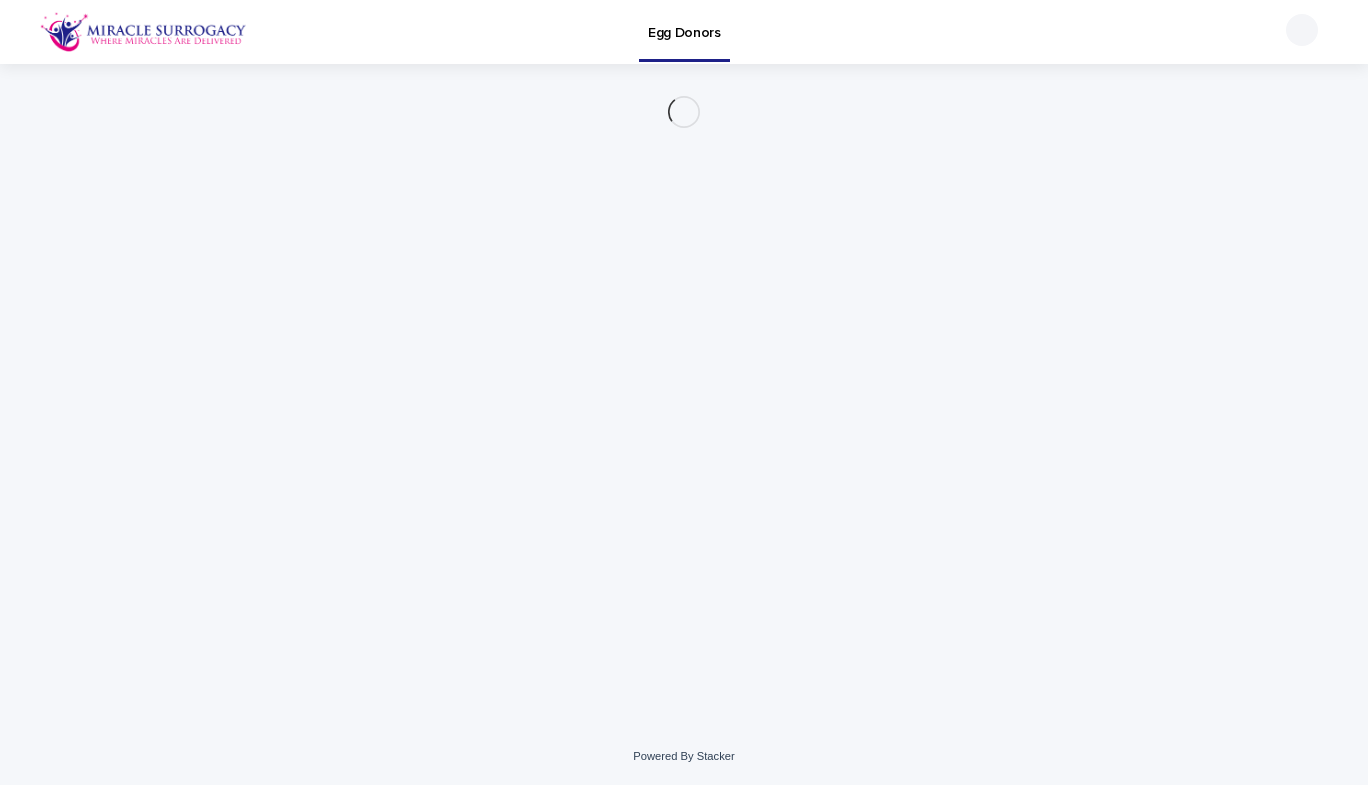 scroll, scrollTop: 0, scrollLeft: 0, axis: both 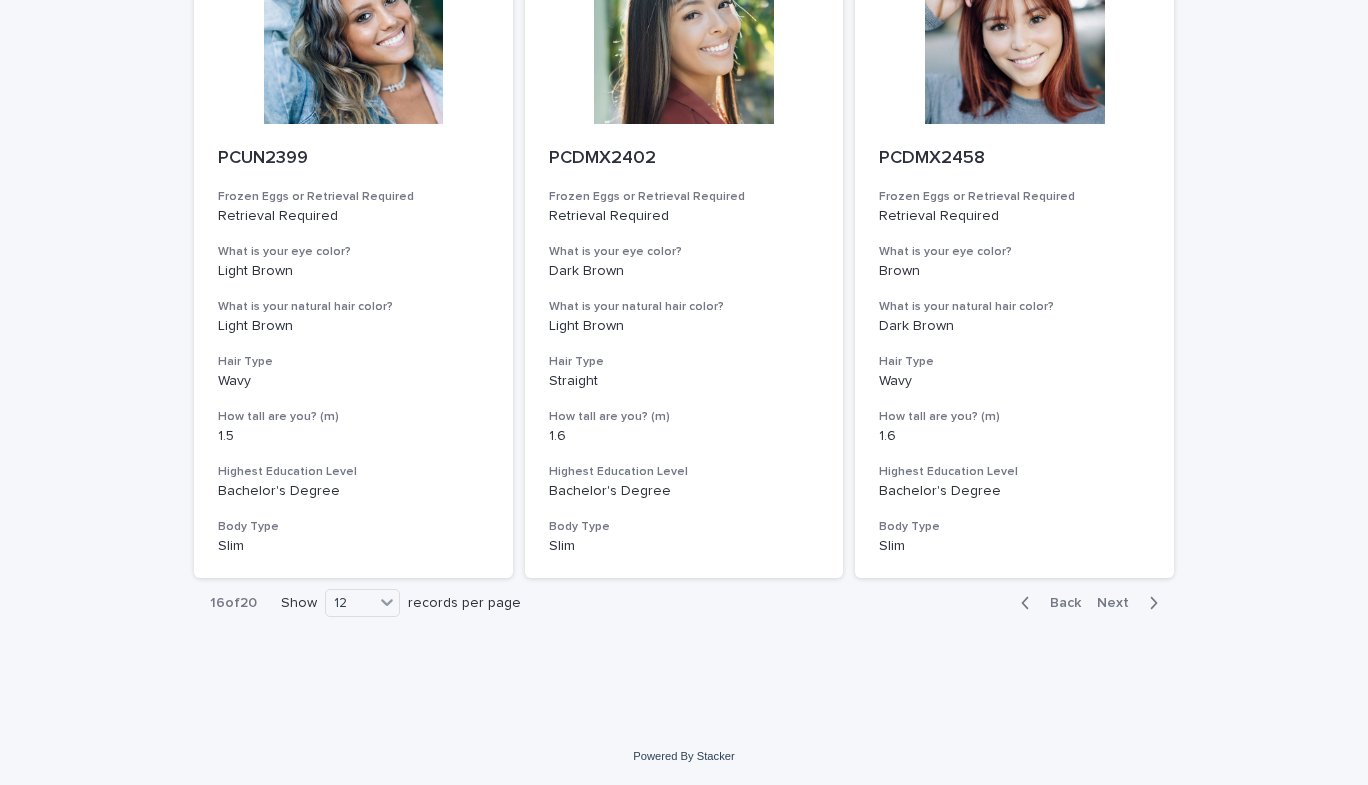 click on "Next" at bounding box center [1119, 603] 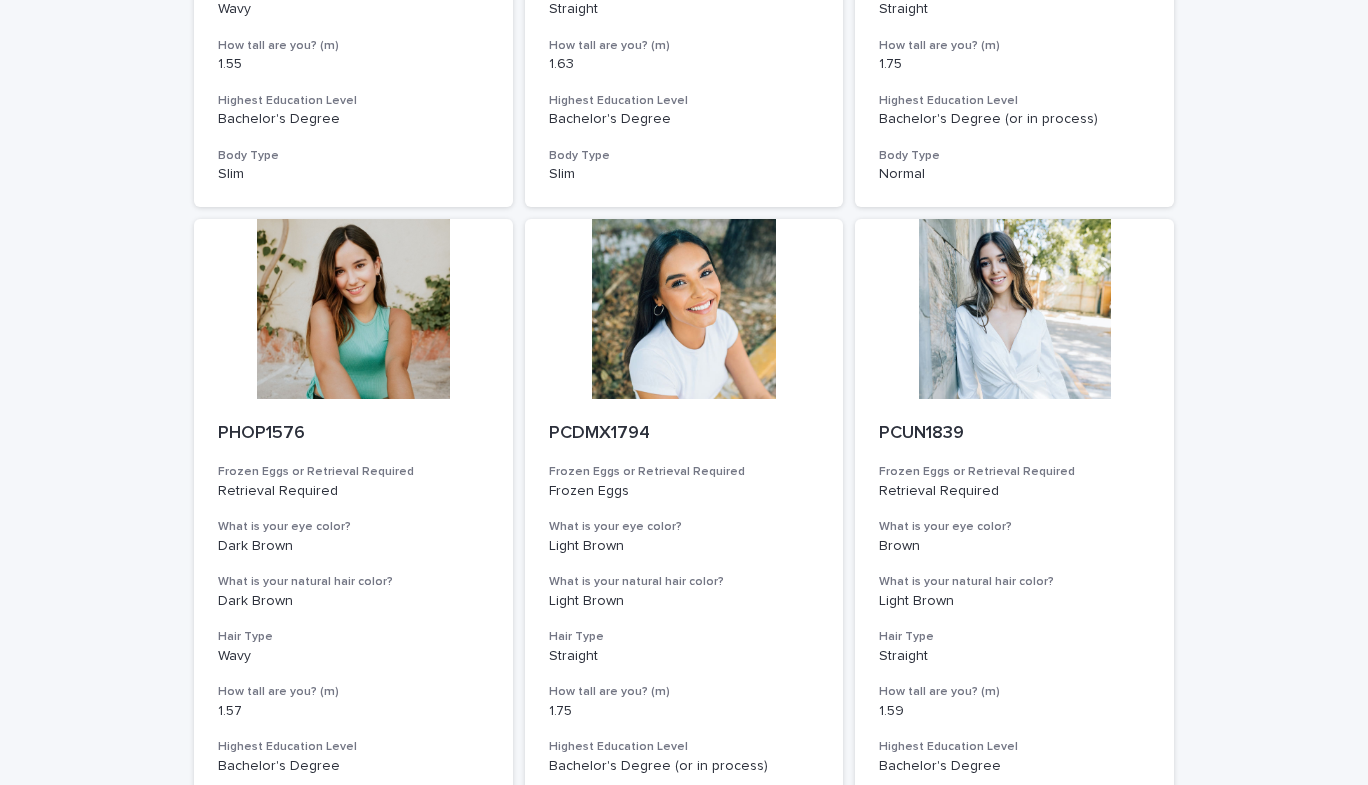 scroll, scrollTop: 2205, scrollLeft: 0, axis: vertical 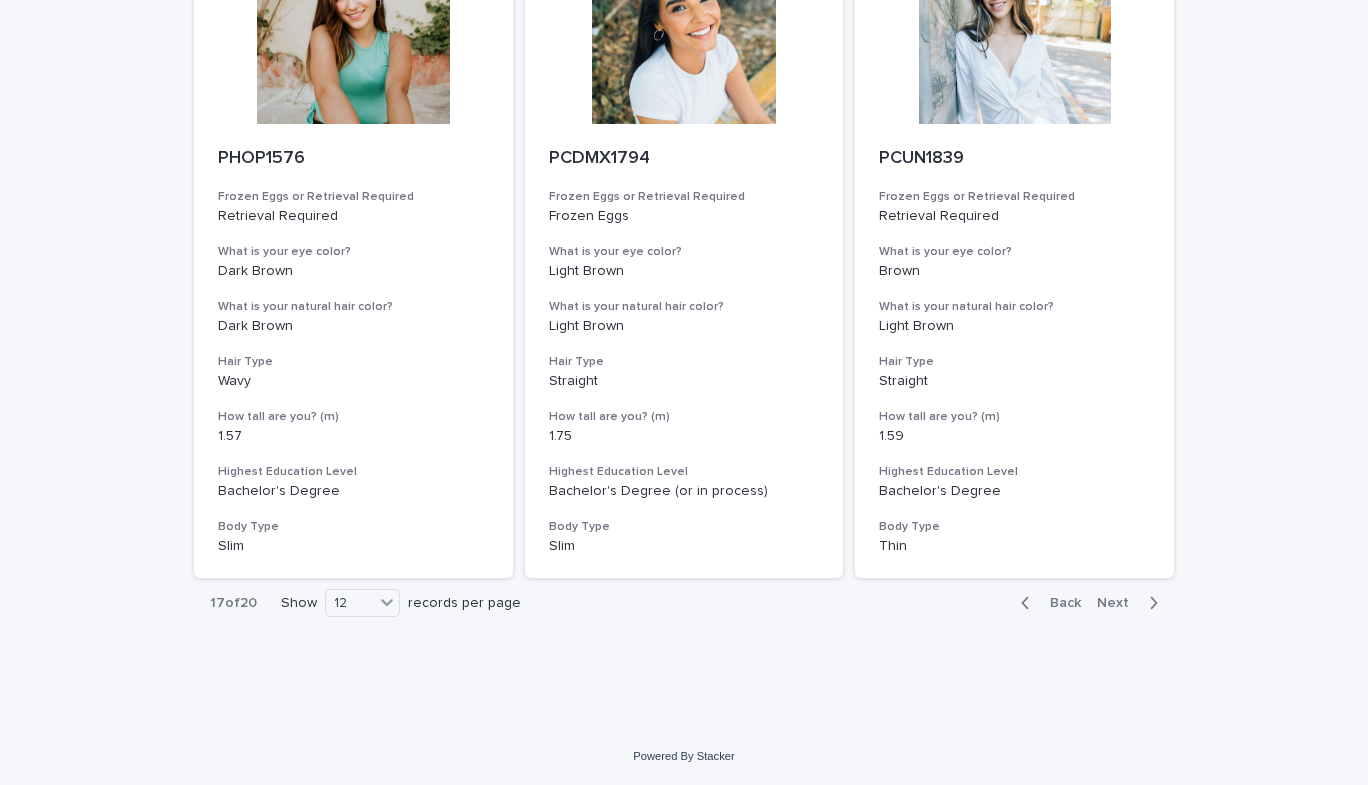click on "Next" at bounding box center (1119, 603) 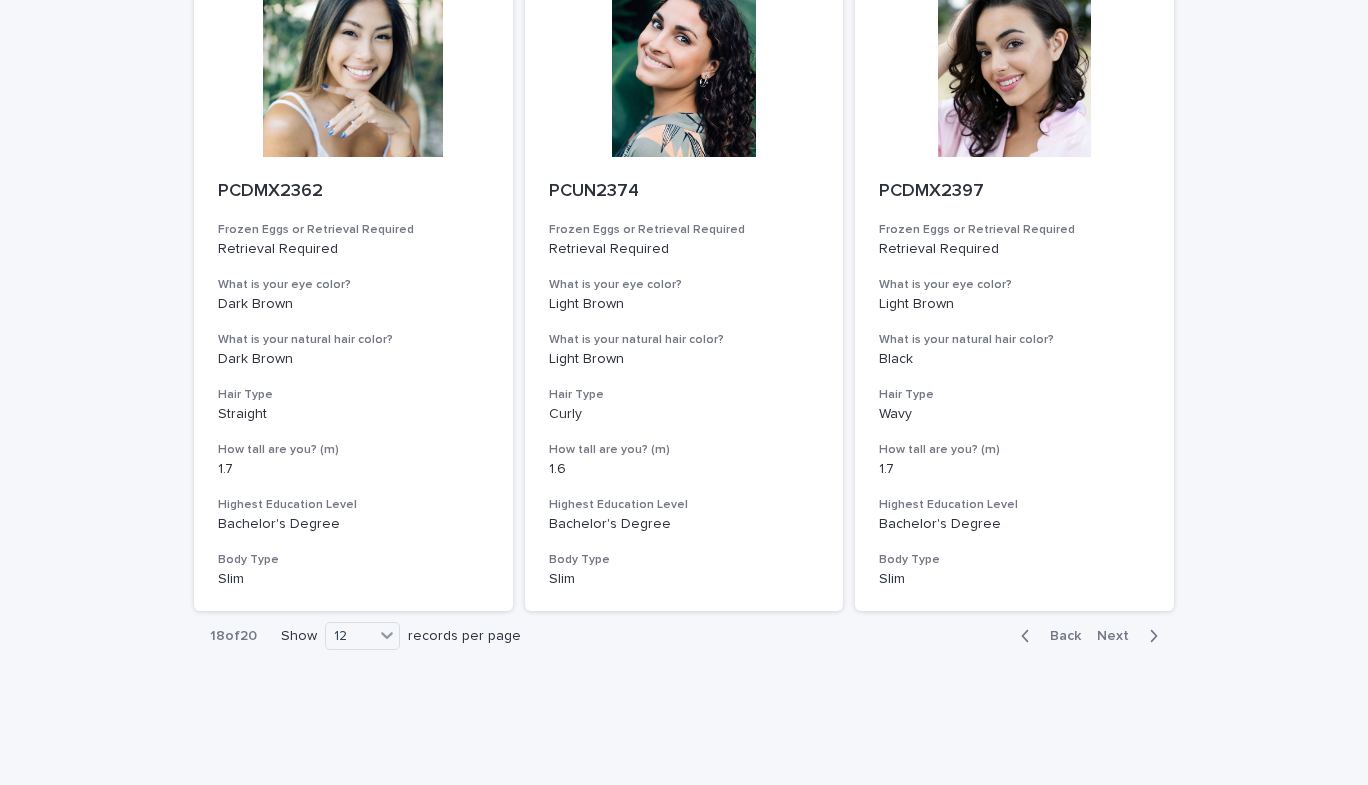scroll, scrollTop: 2205, scrollLeft: 0, axis: vertical 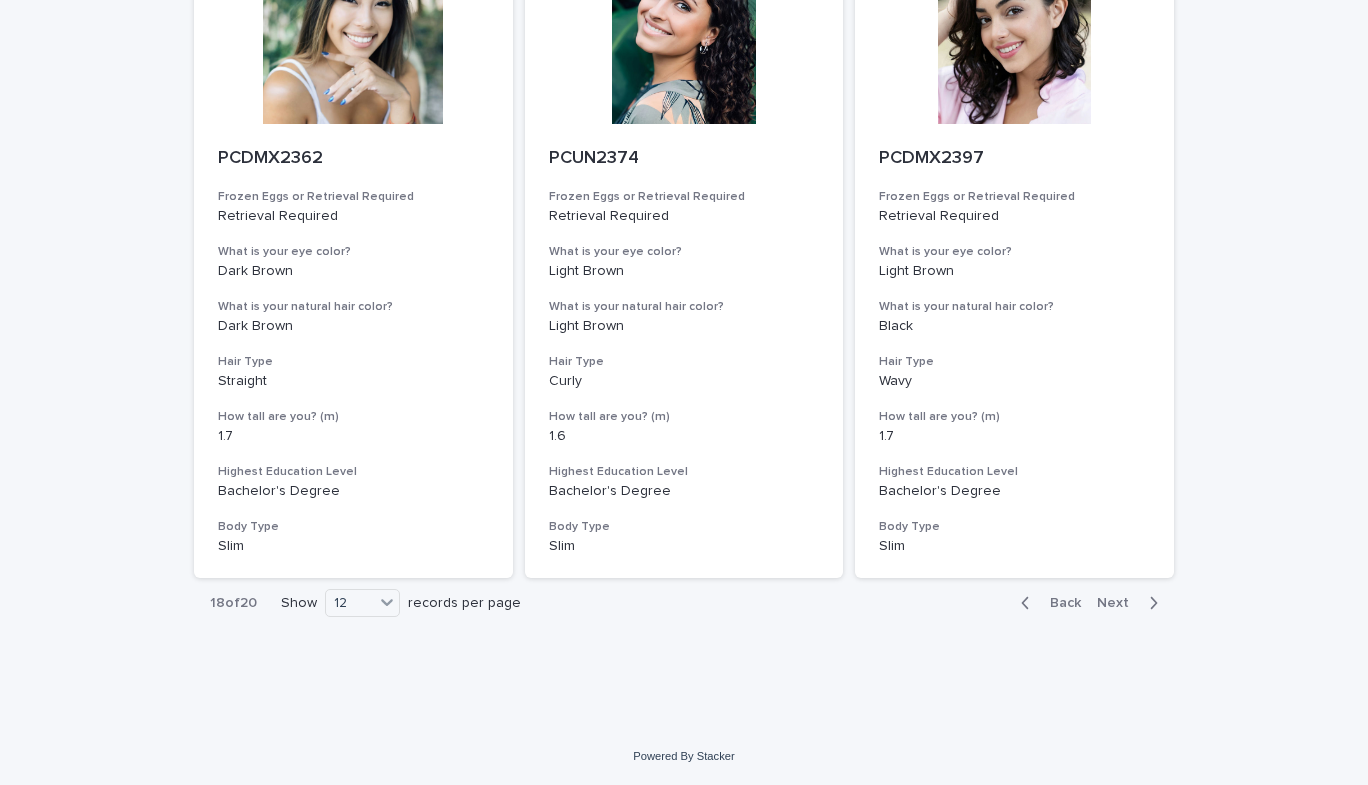 click on "Next" at bounding box center [1119, 603] 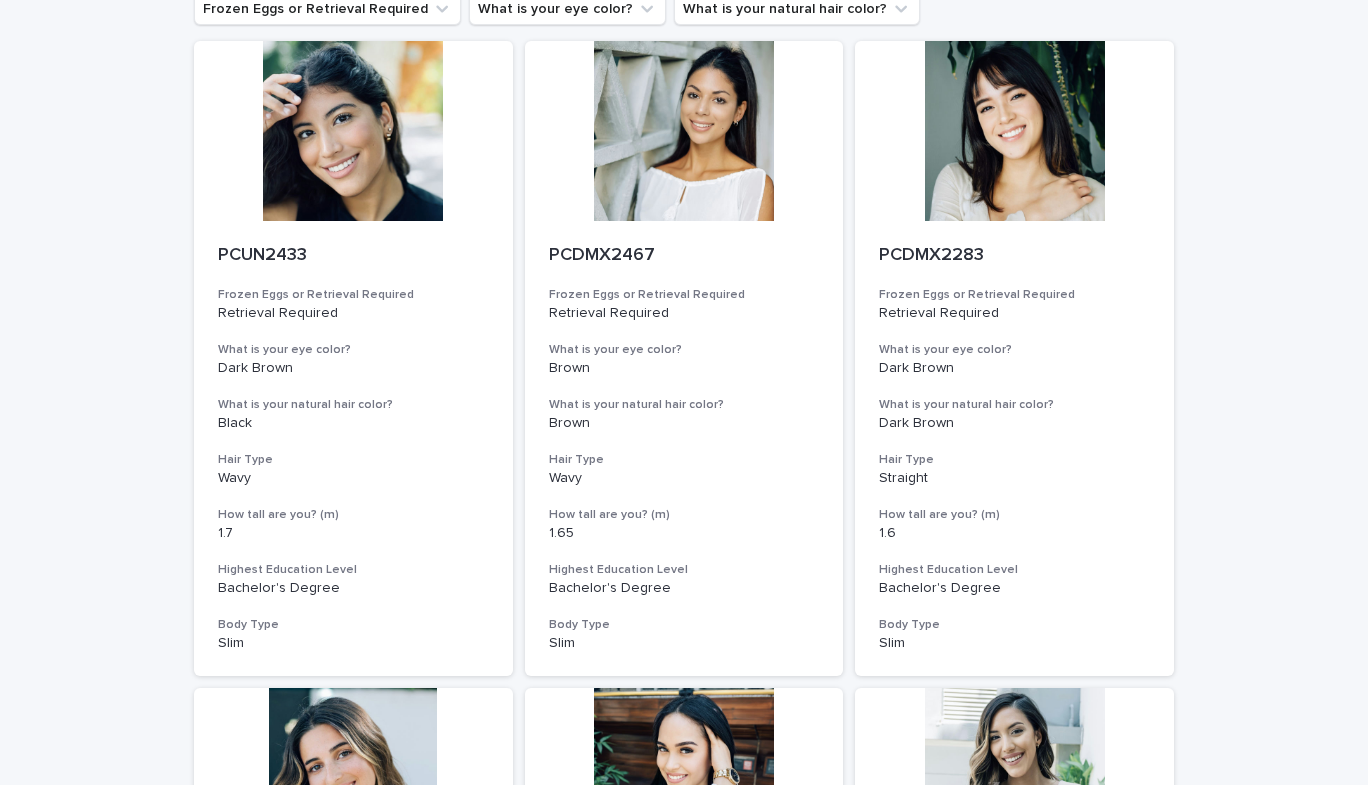 scroll, scrollTop: 0, scrollLeft: 0, axis: both 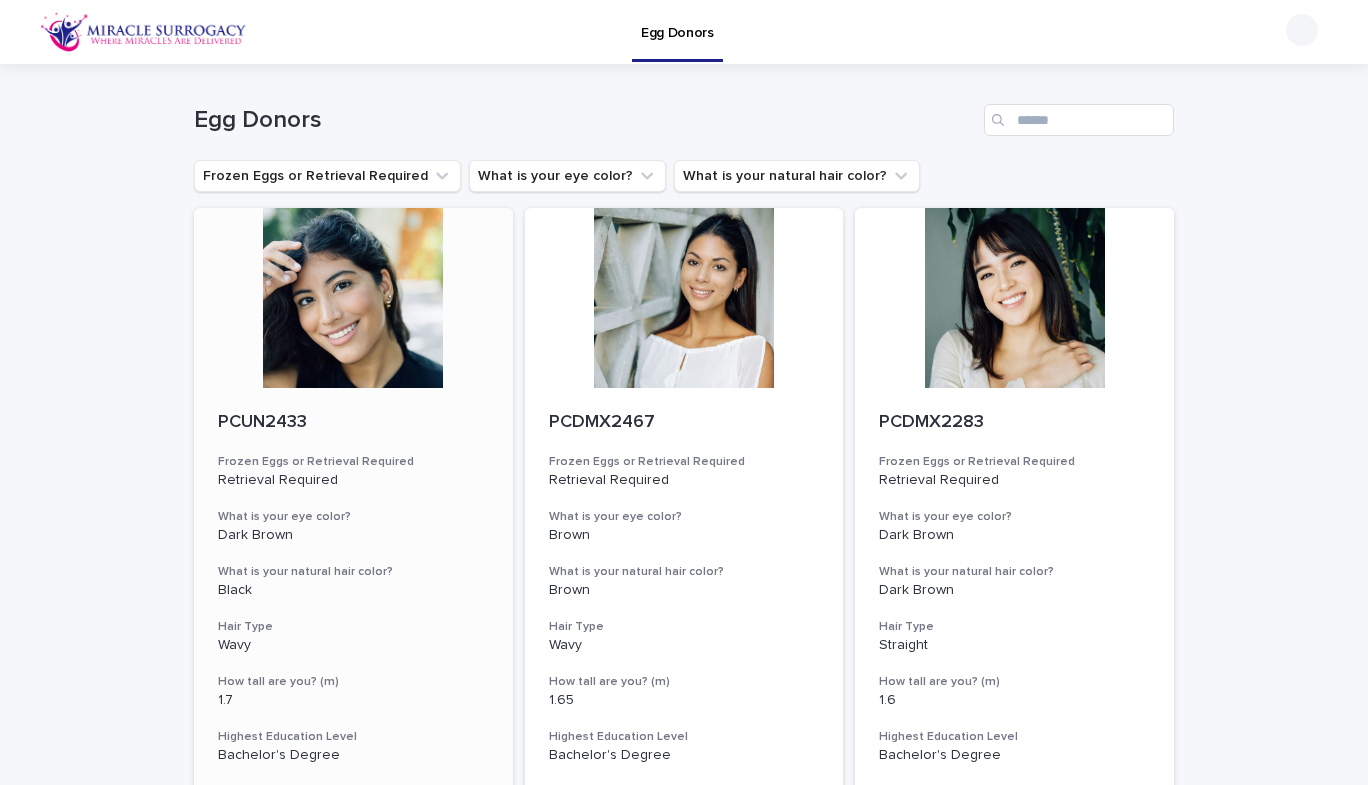 click at bounding box center [353, 298] 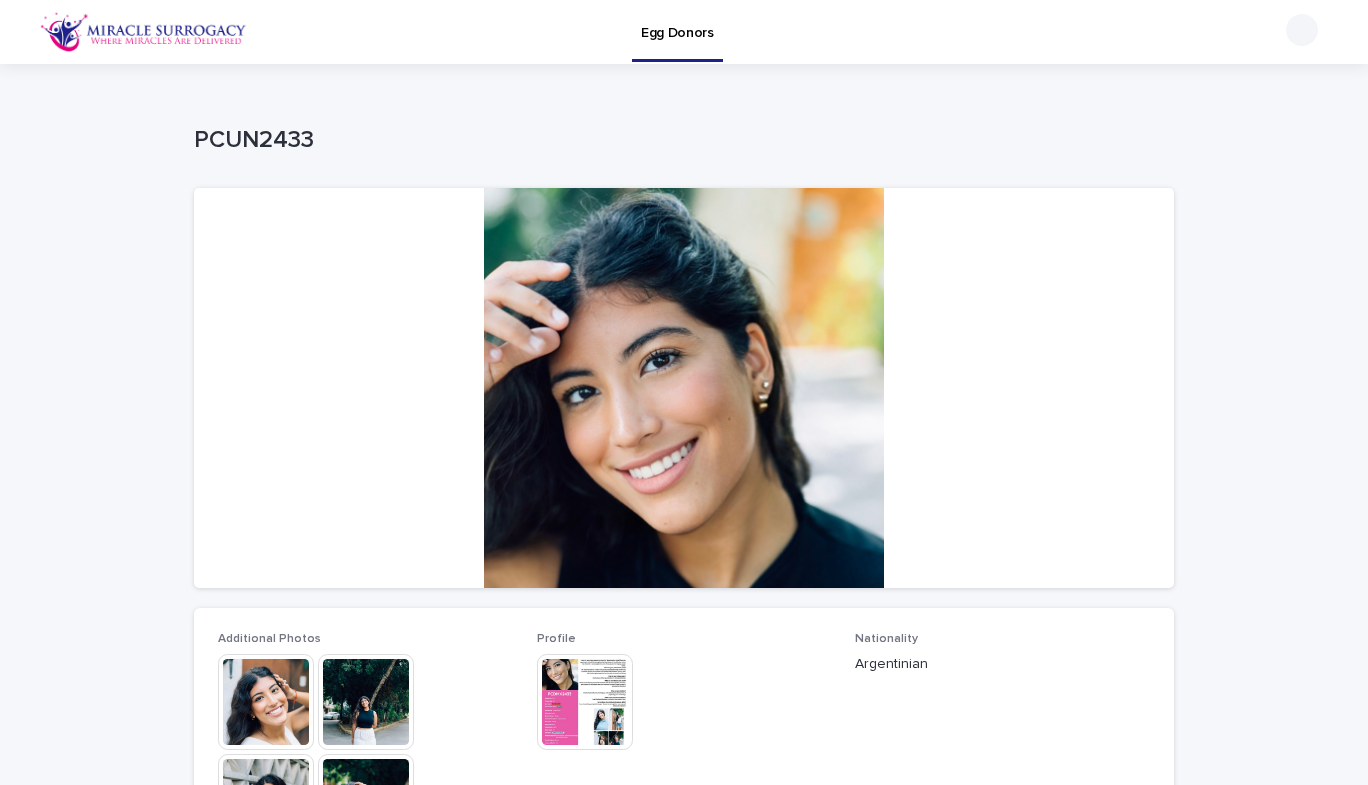 click at bounding box center (266, 702) 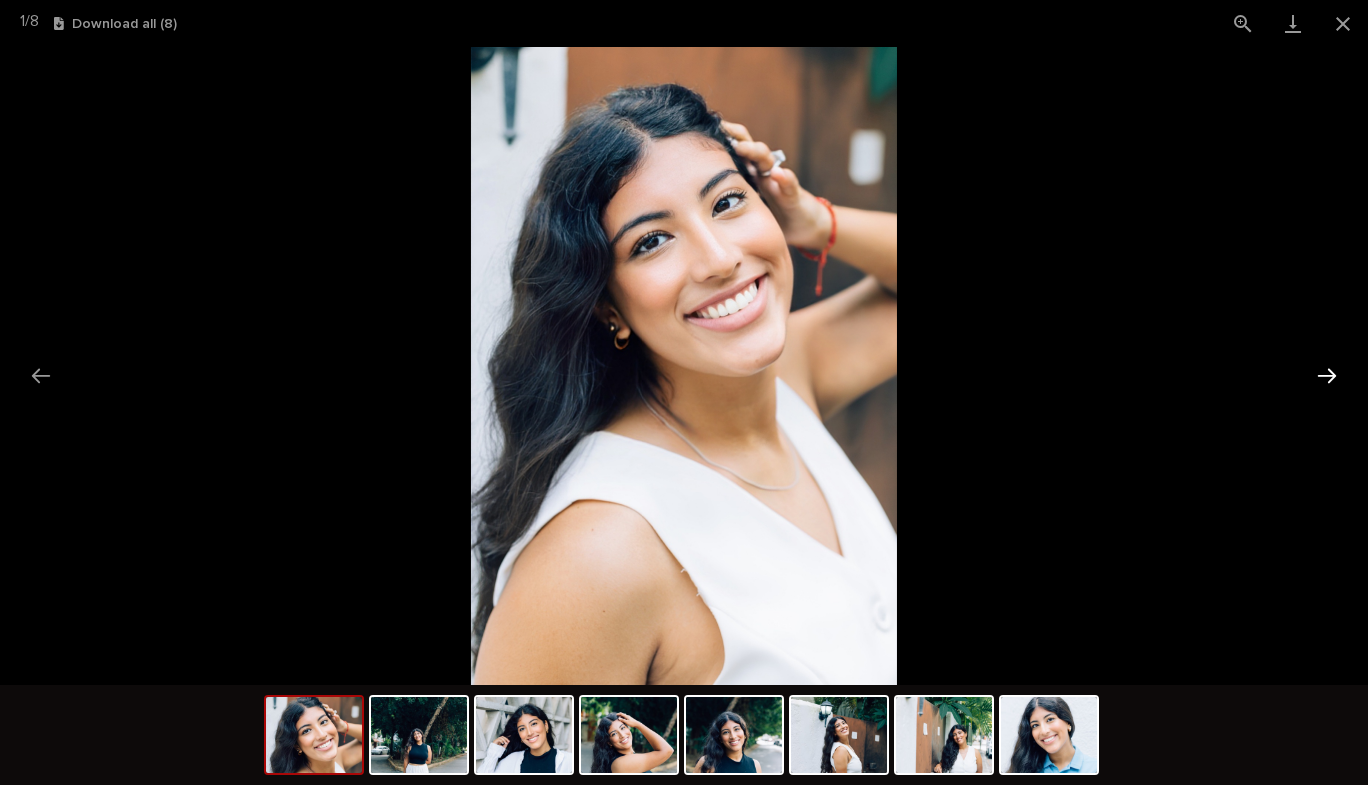 click at bounding box center (1327, 375) 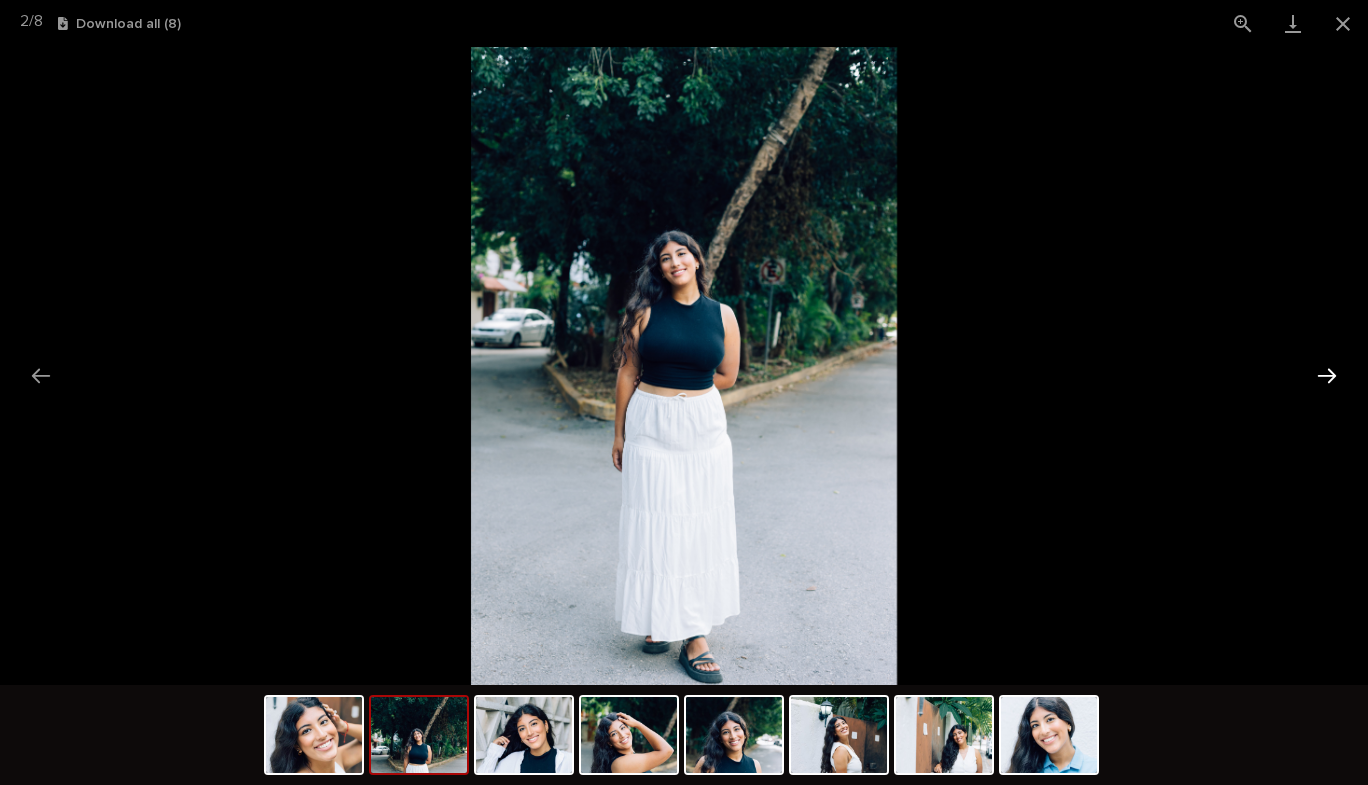 click at bounding box center (1327, 375) 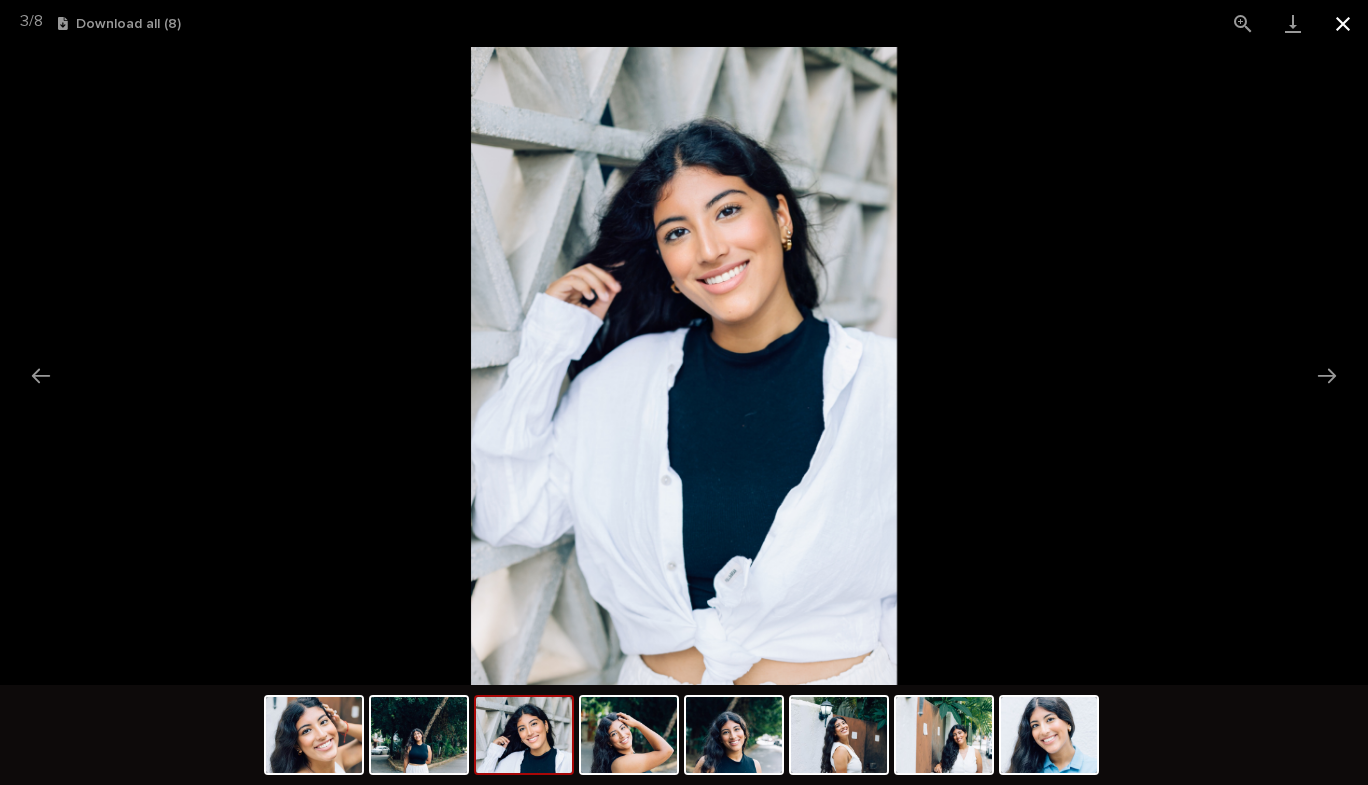 click at bounding box center (1343, 23) 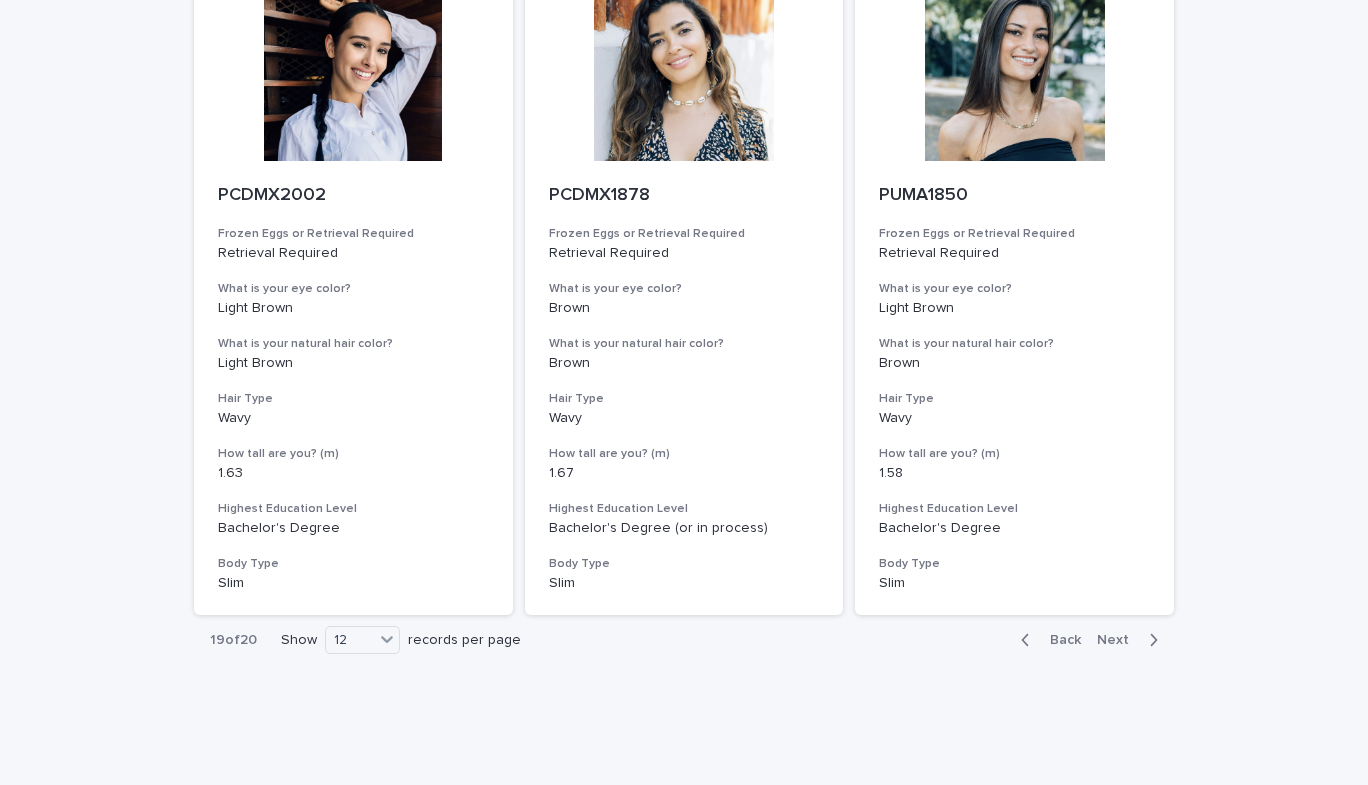 scroll, scrollTop: 2181, scrollLeft: 0, axis: vertical 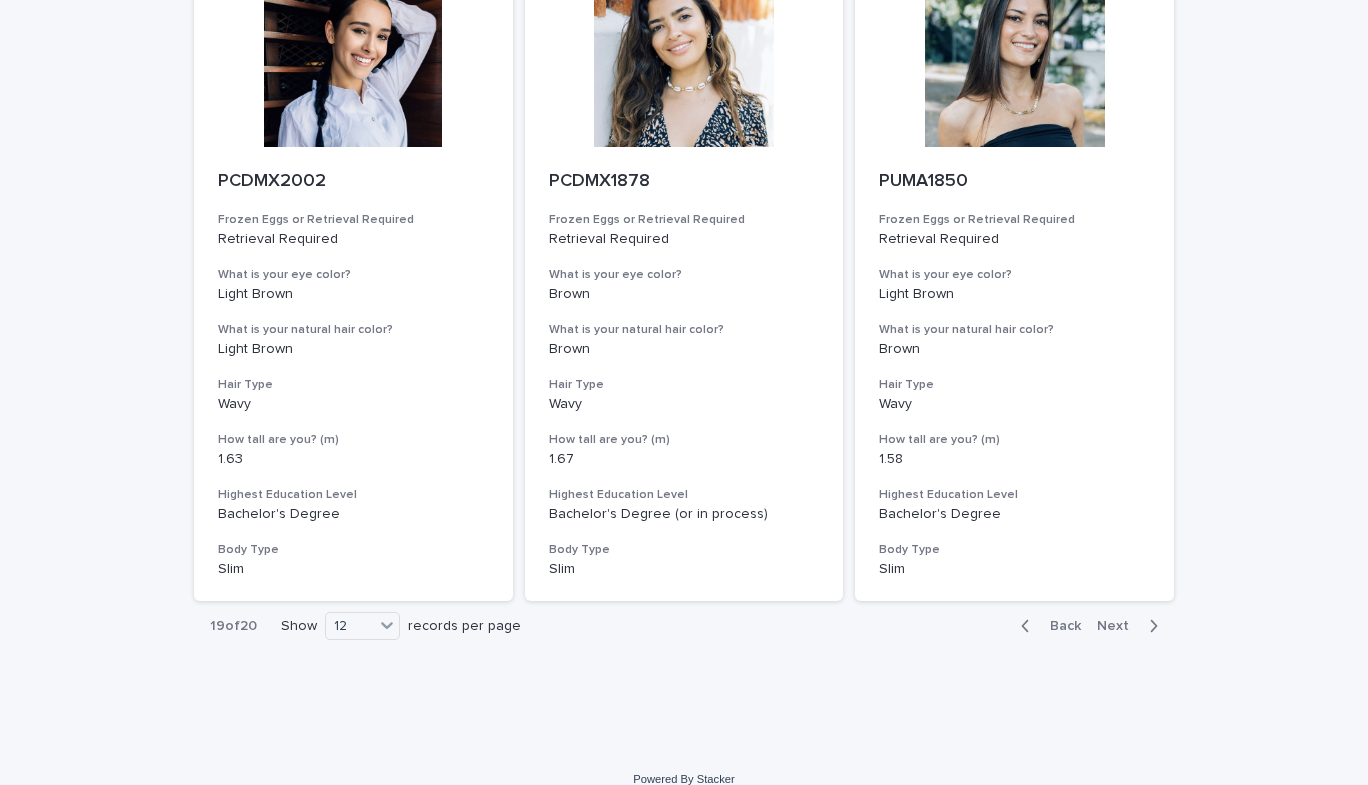 click on "Next" at bounding box center (1119, 626) 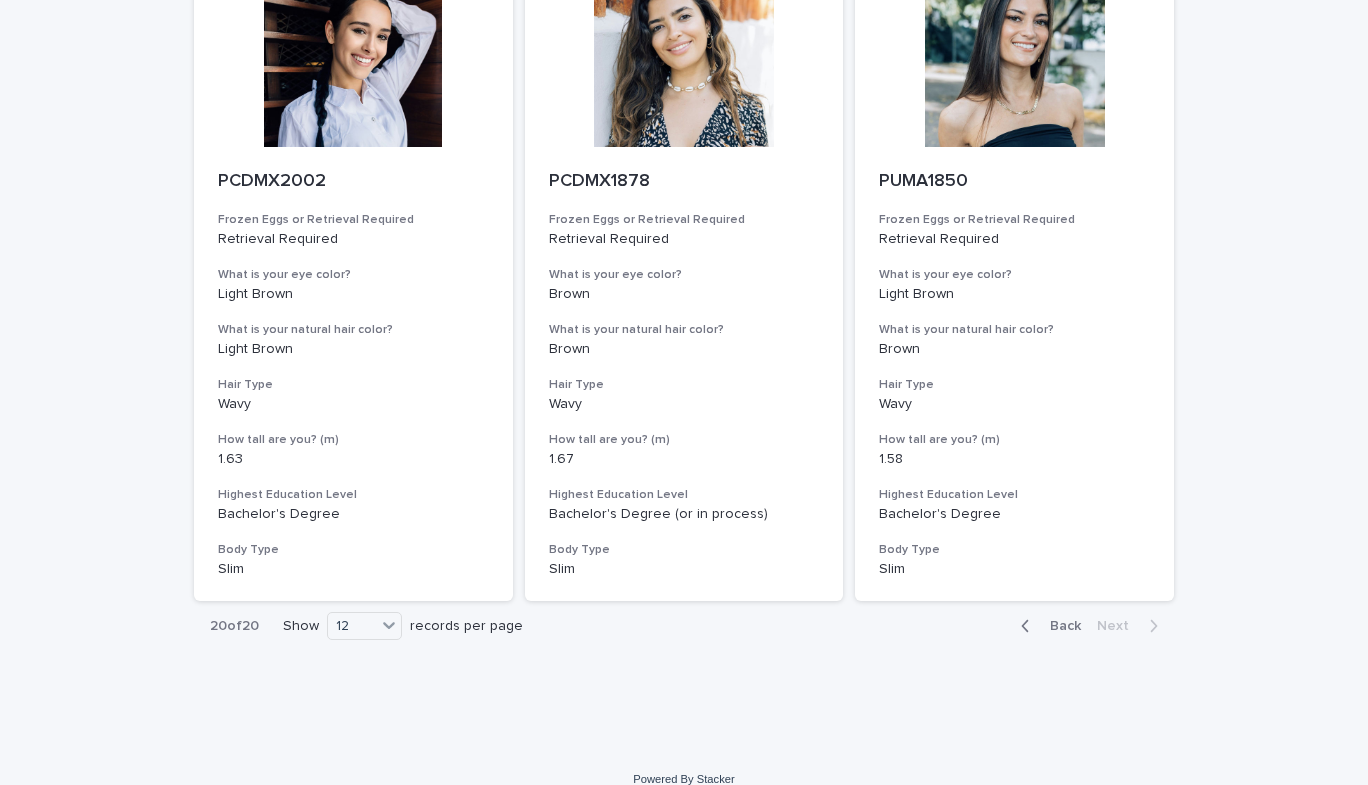 scroll, scrollTop: 912, scrollLeft: 0, axis: vertical 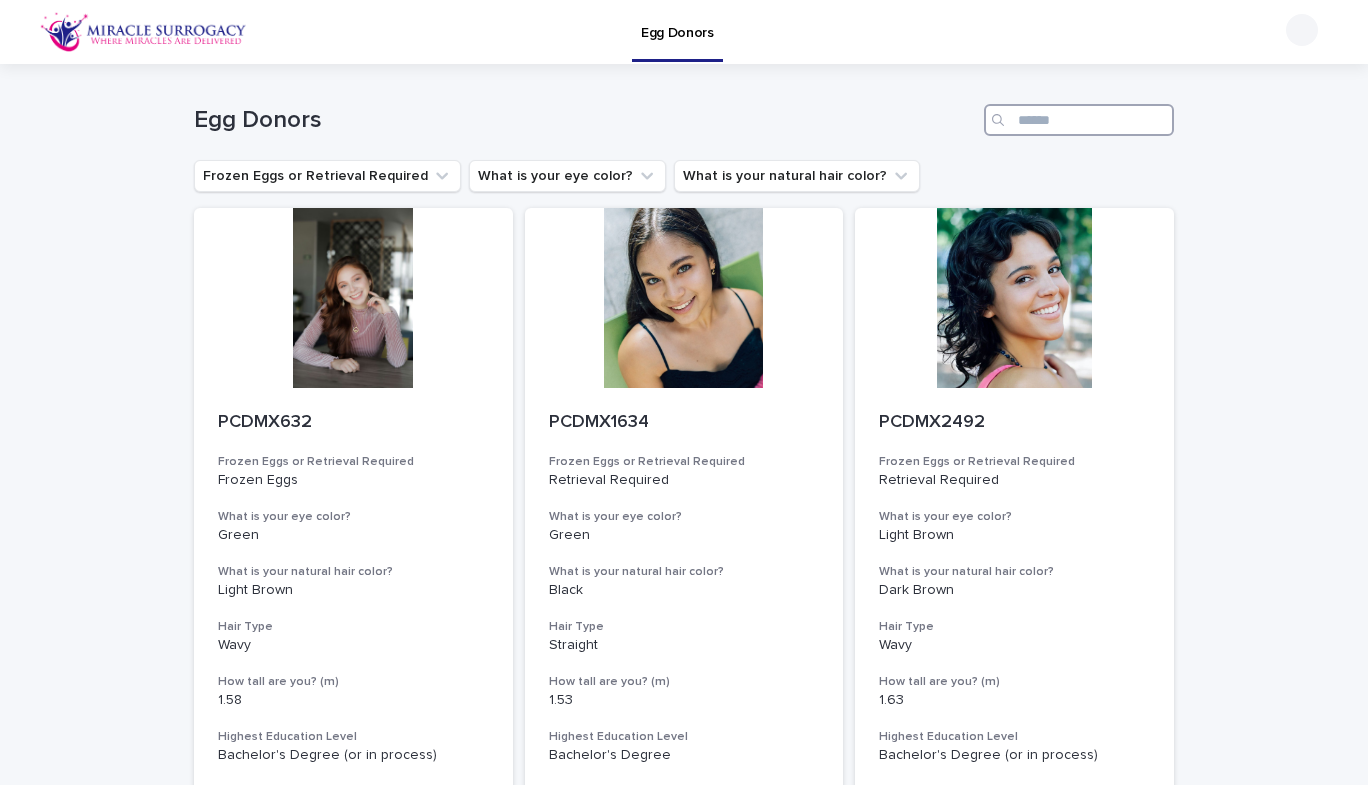 click at bounding box center (1079, 120) 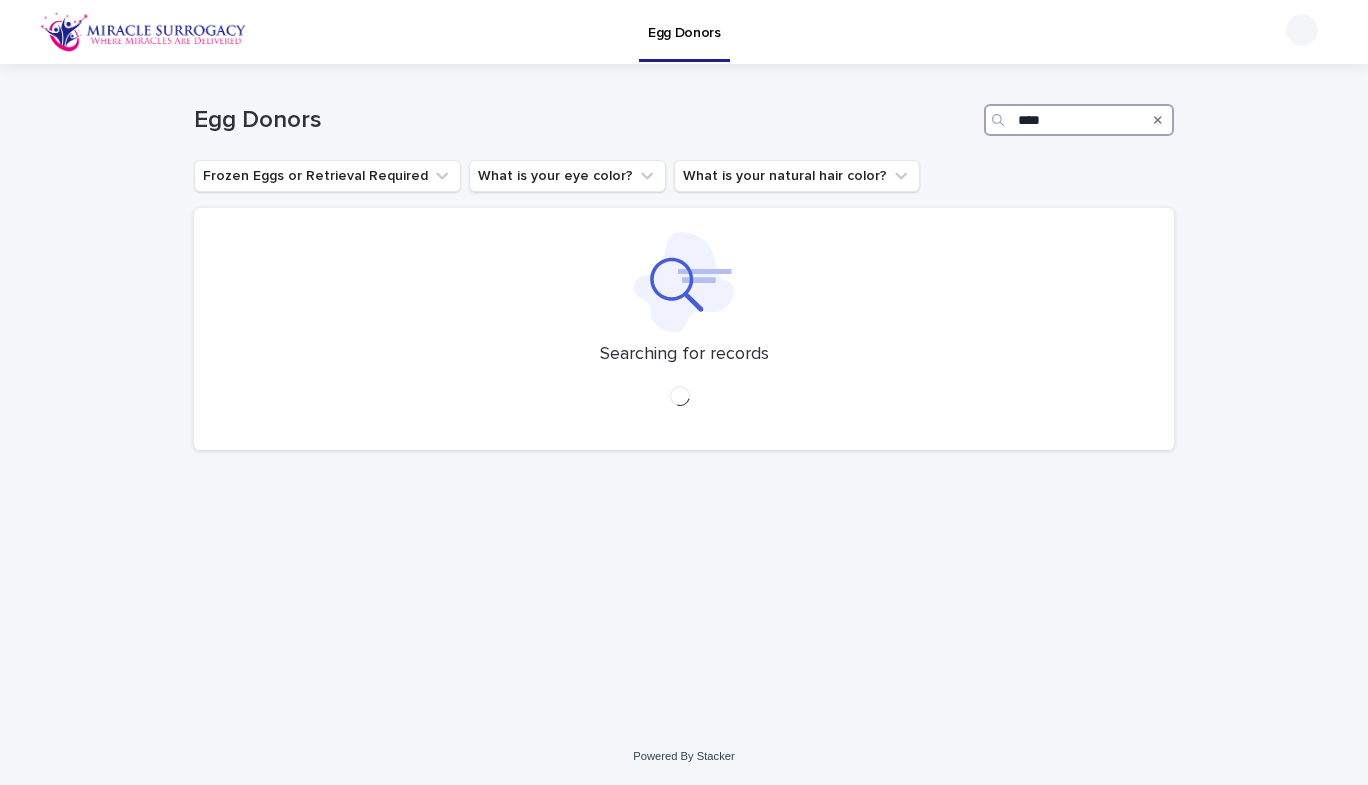 type on "****" 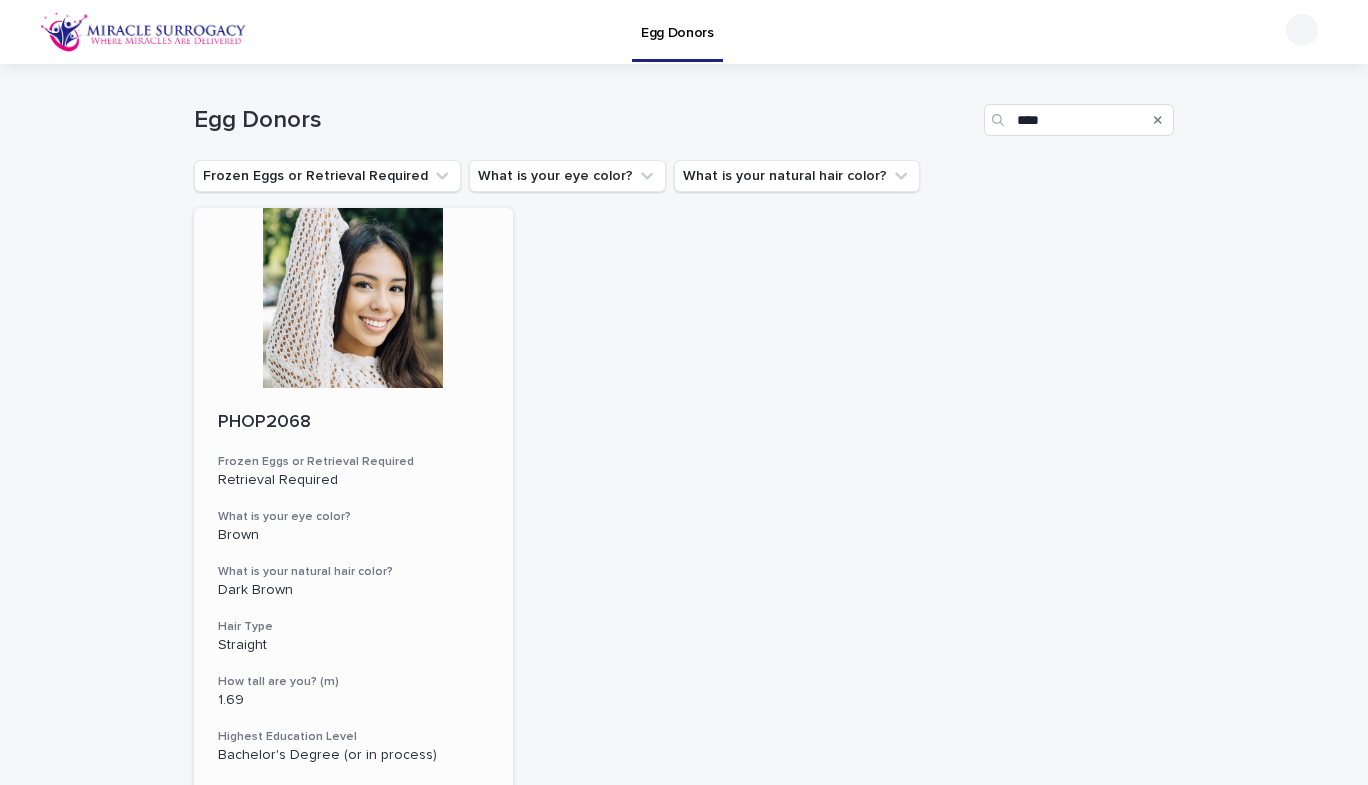 click on "PHOP2068 Frozen Eggs or Retrieval Required Retrieval Required What is your eye color? [COLOR] What is your natural hair color? [COLOR] Hair Type Straight How tall are you? (m) [HEIGHT] Highest Education Level Bachelor's Degree (or in process) Body Type Slim" at bounding box center (353, 615) 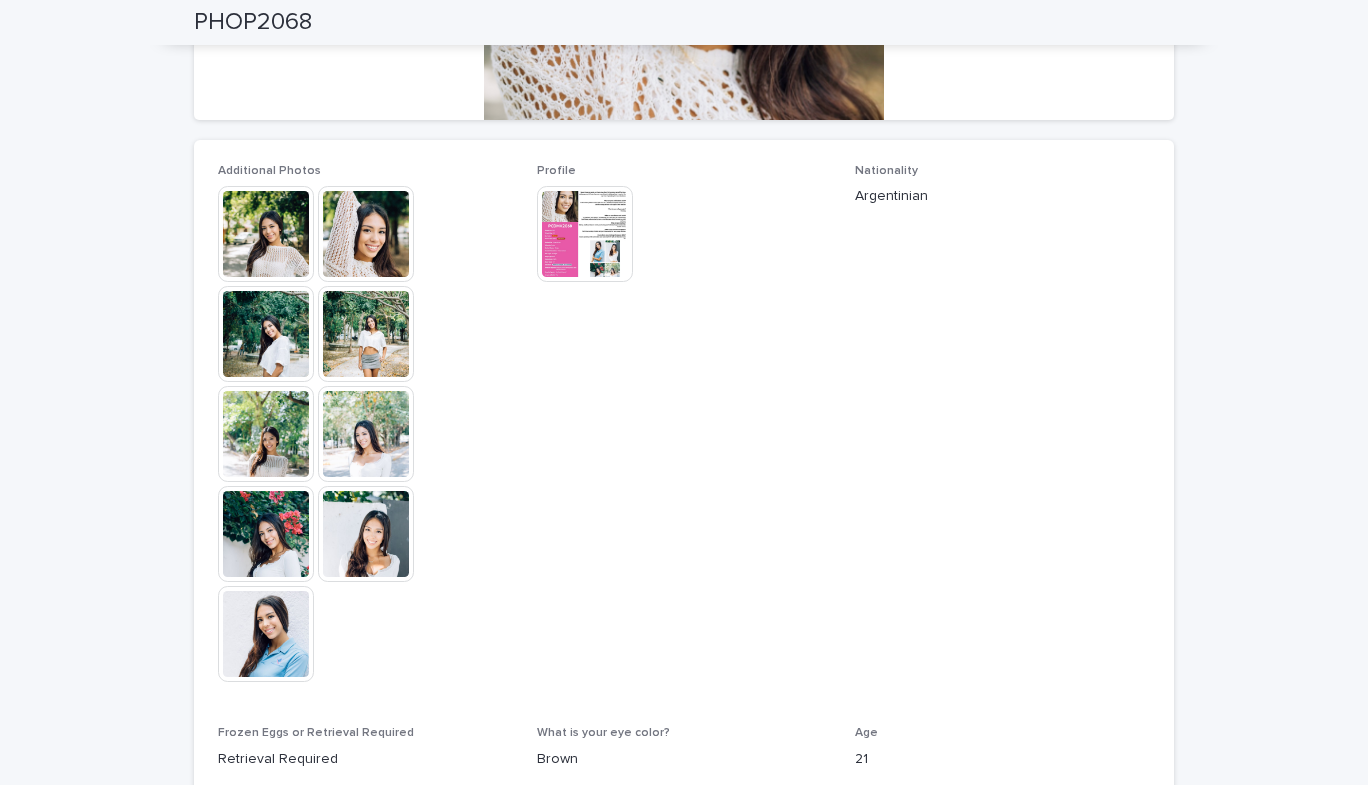scroll, scrollTop: 457, scrollLeft: 0, axis: vertical 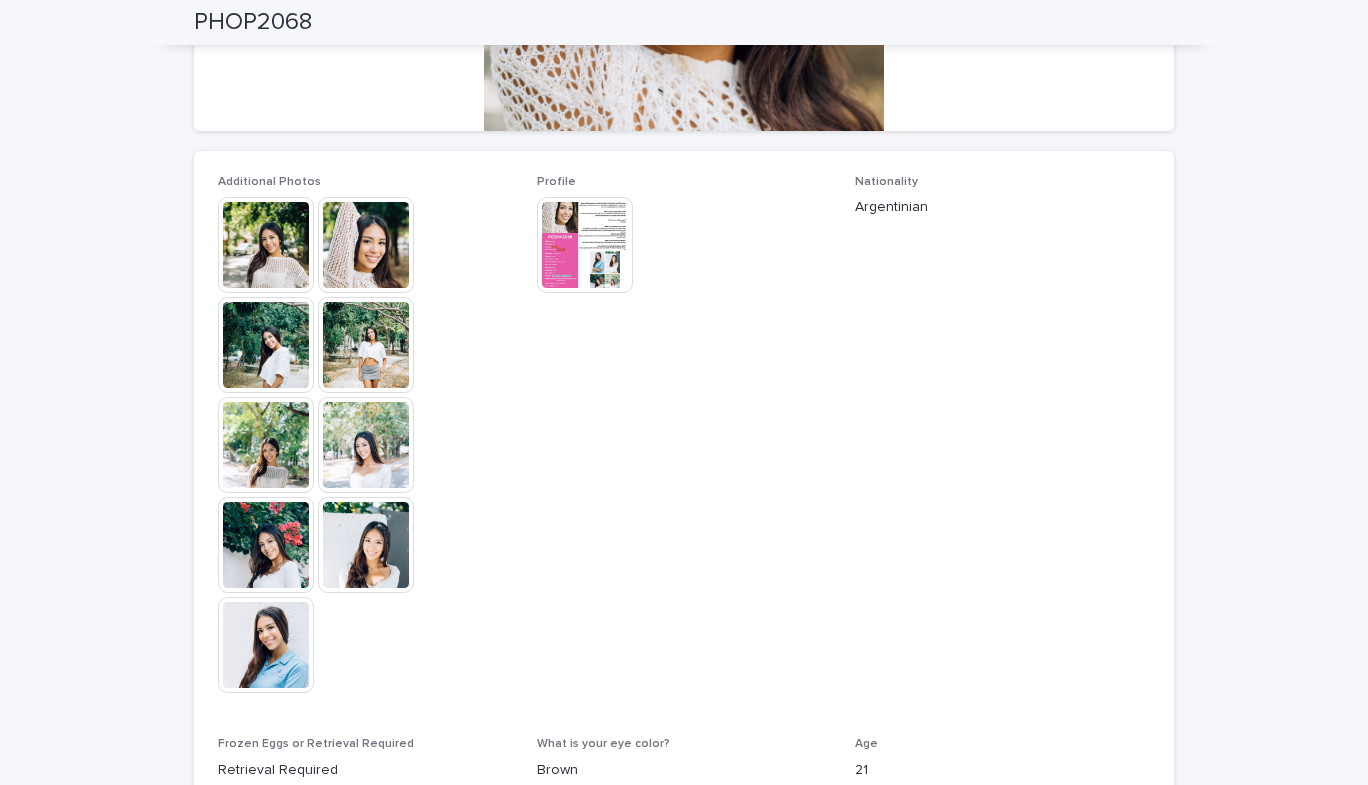 click at bounding box center [585, 245] 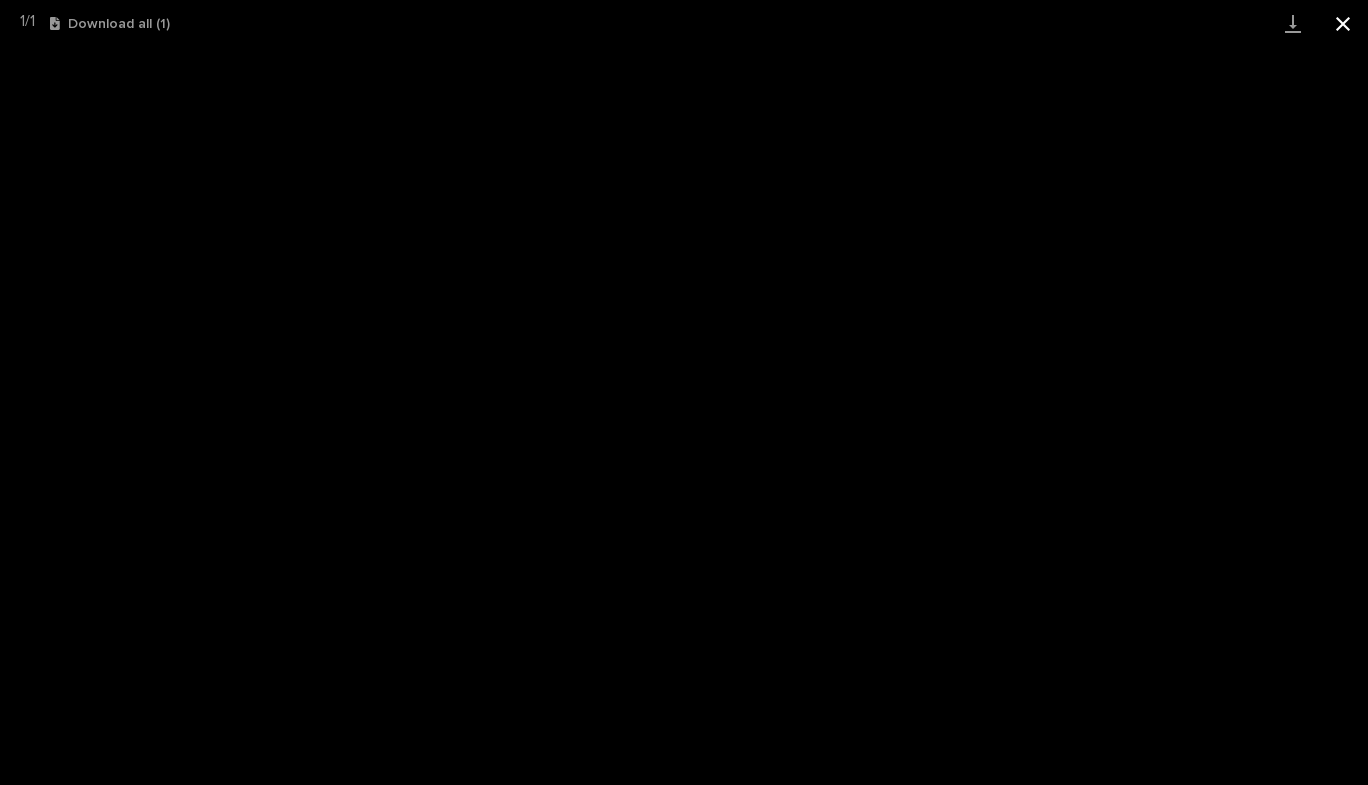 click at bounding box center [1343, 23] 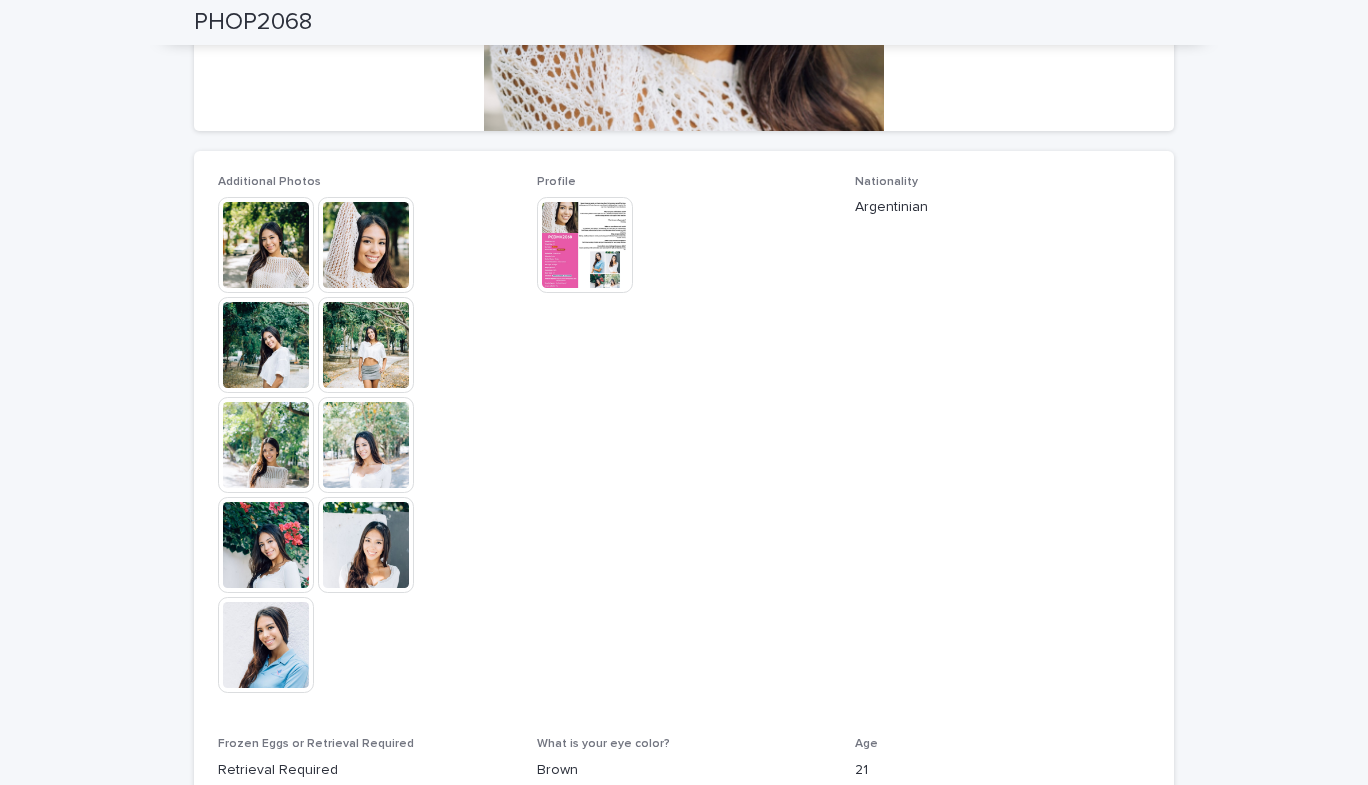 scroll, scrollTop: 0, scrollLeft: 0, axis: both 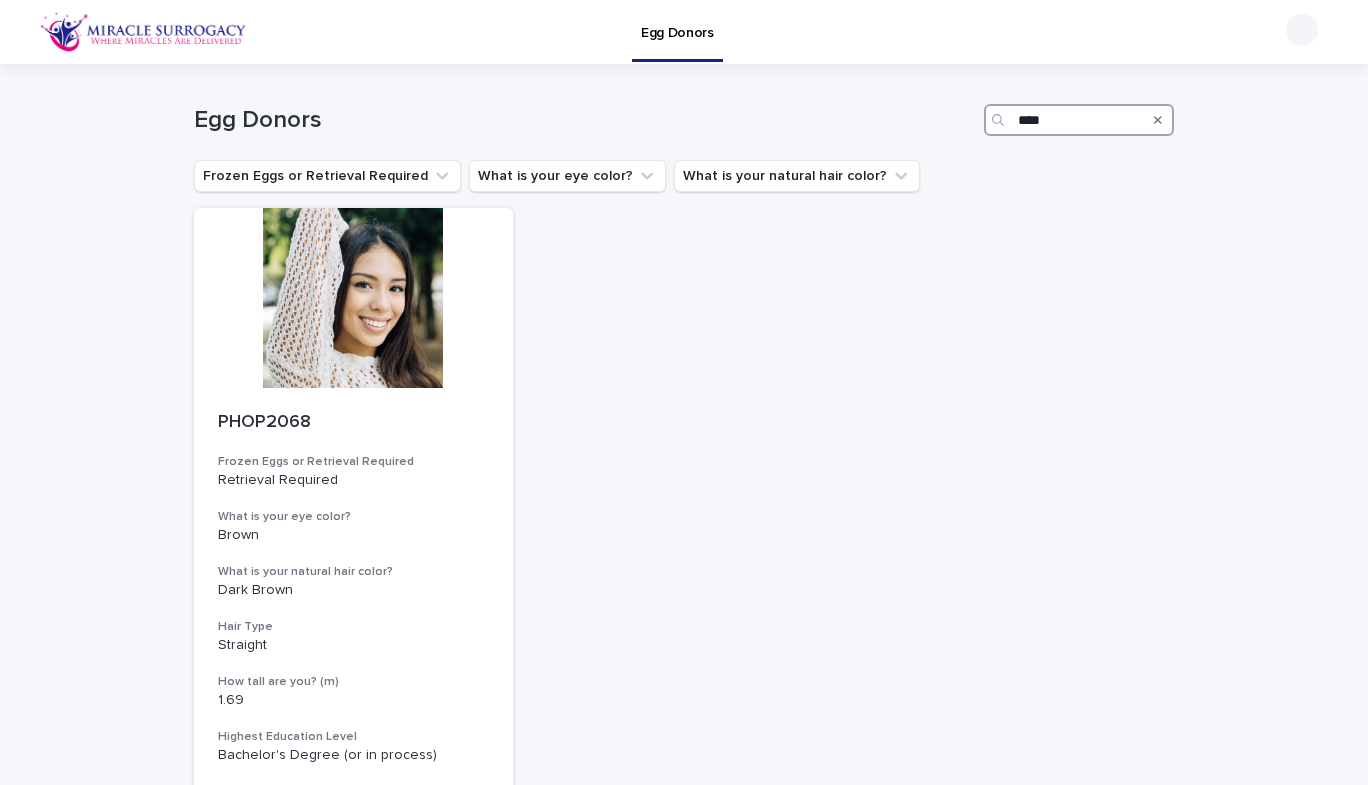 drag, startPoint x: 1052, startPoint y: 121, endPoint x: 1018, endPoint y: 124, distance: 34.132095 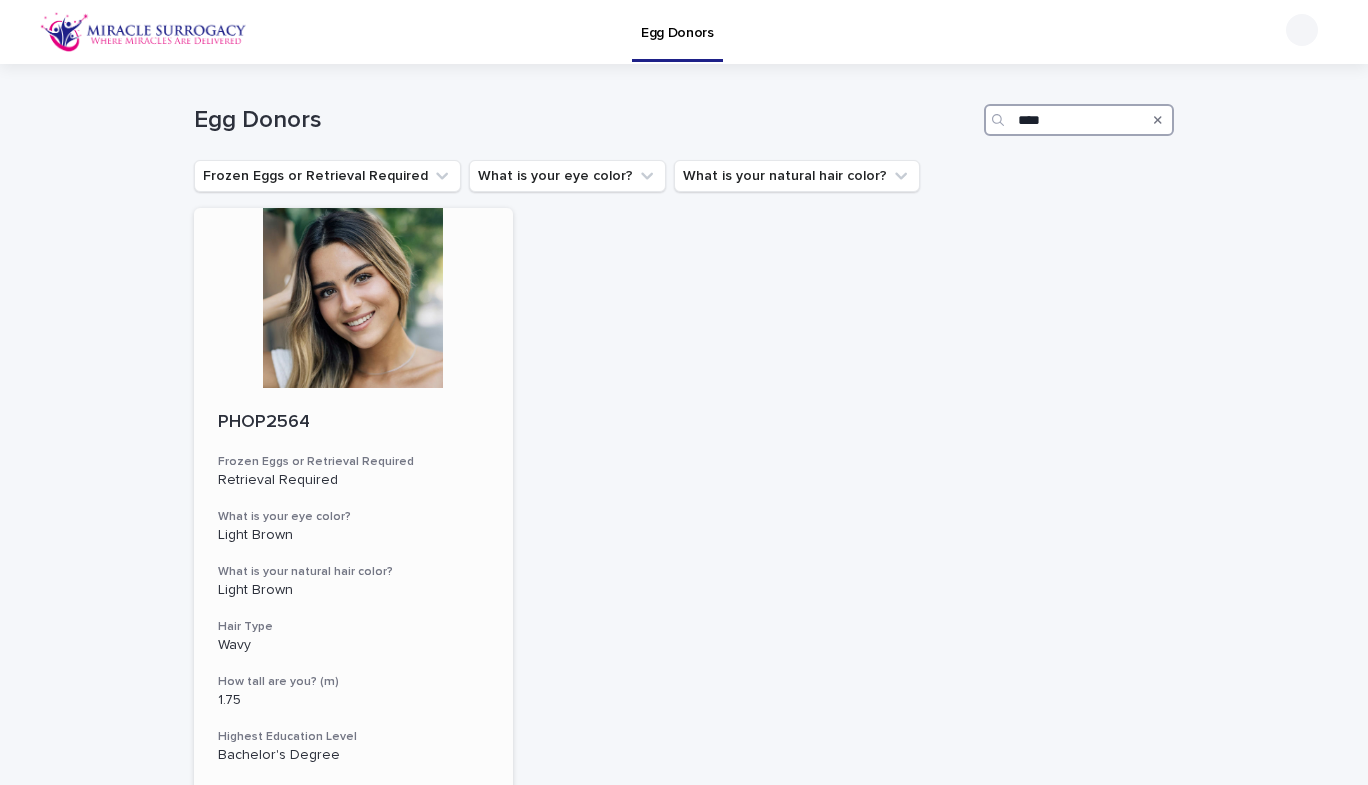 type on "****" 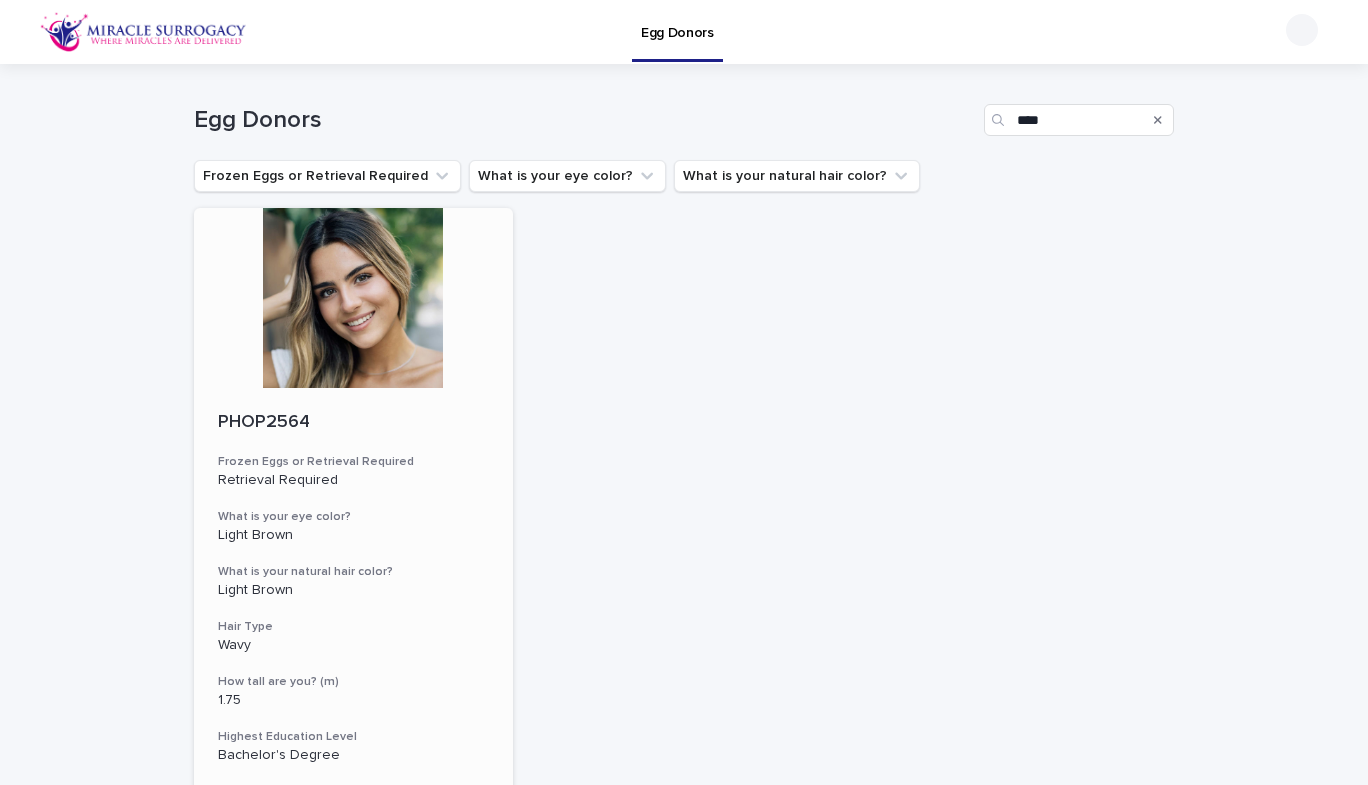click at bounding box center (353, 298) 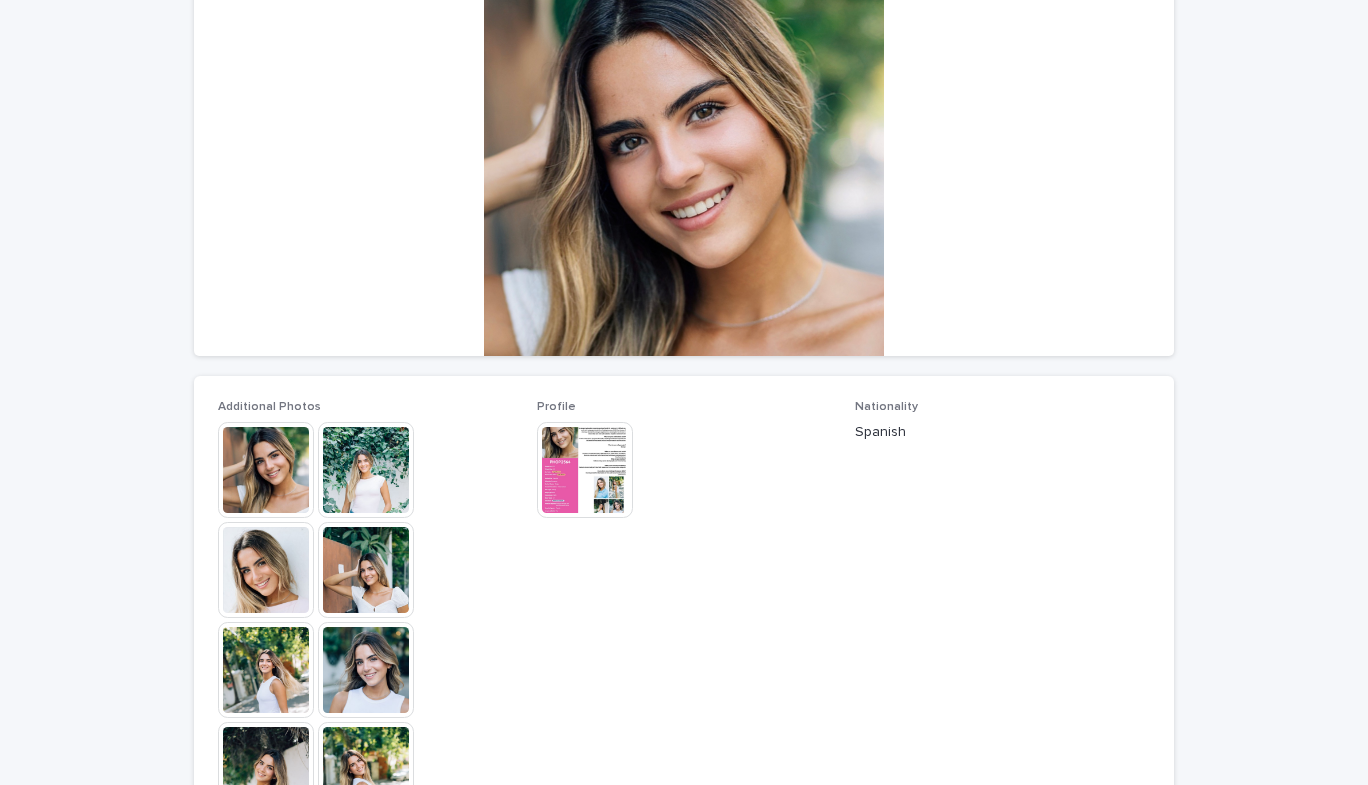 scroll, scrollTop: 240, scrollLeft: 0, axis: vertical 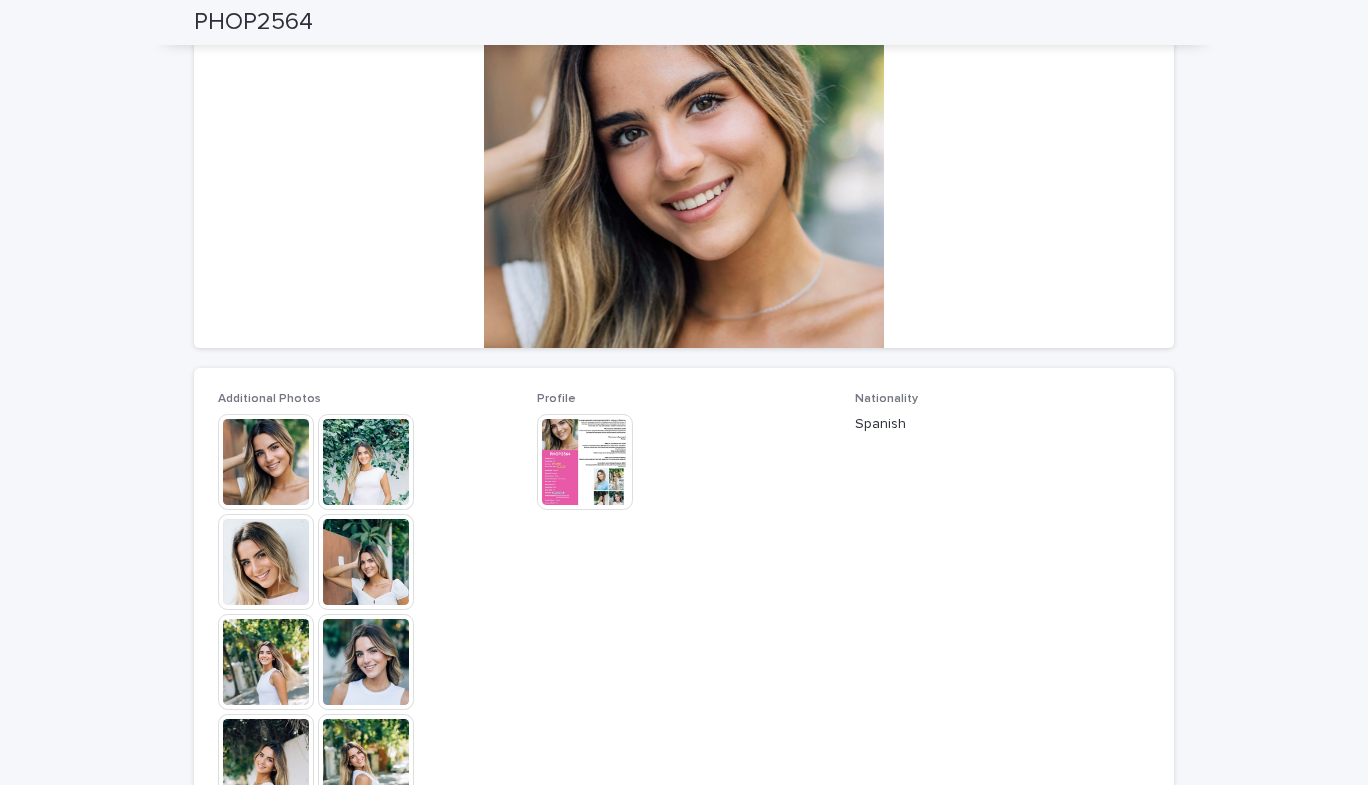 click at bounding box center [585, 462] 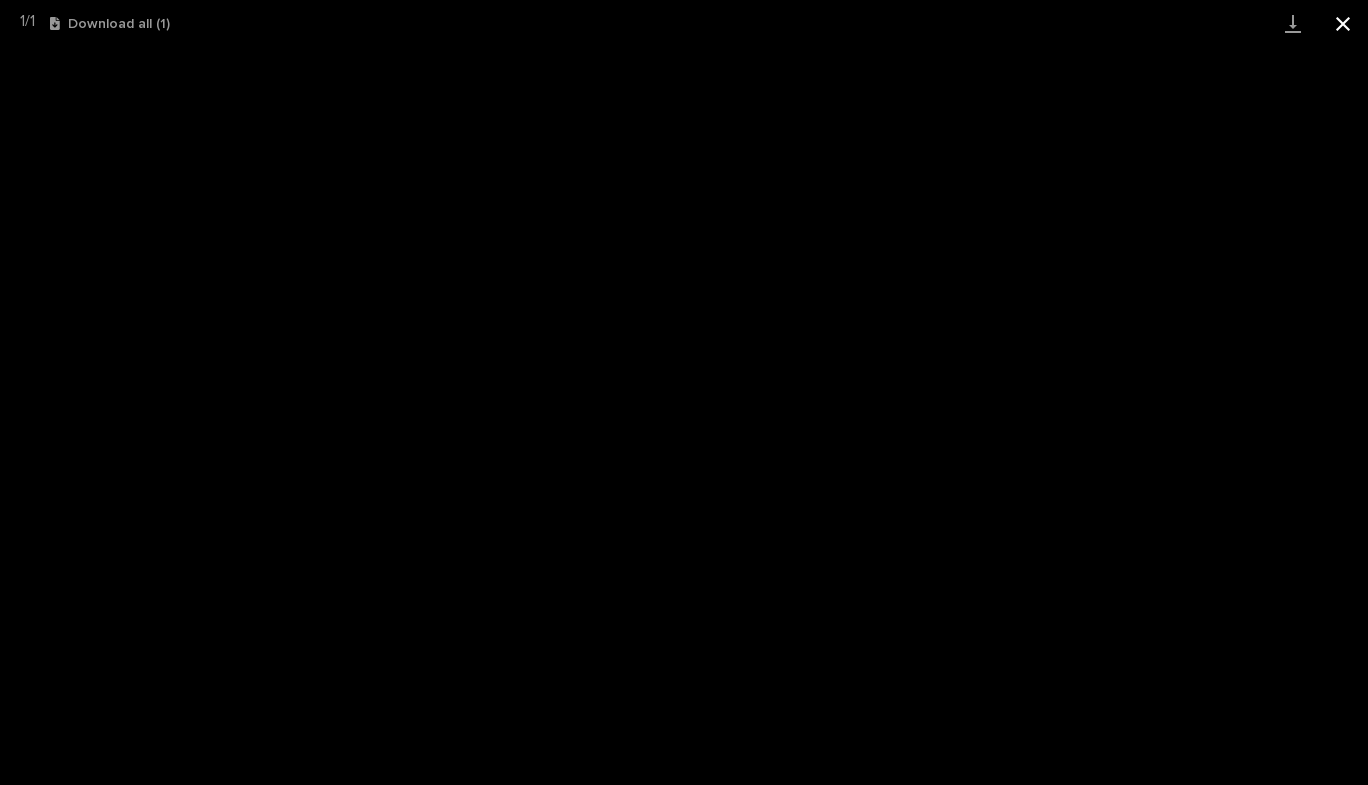 click at bounding box center (1343, 23) 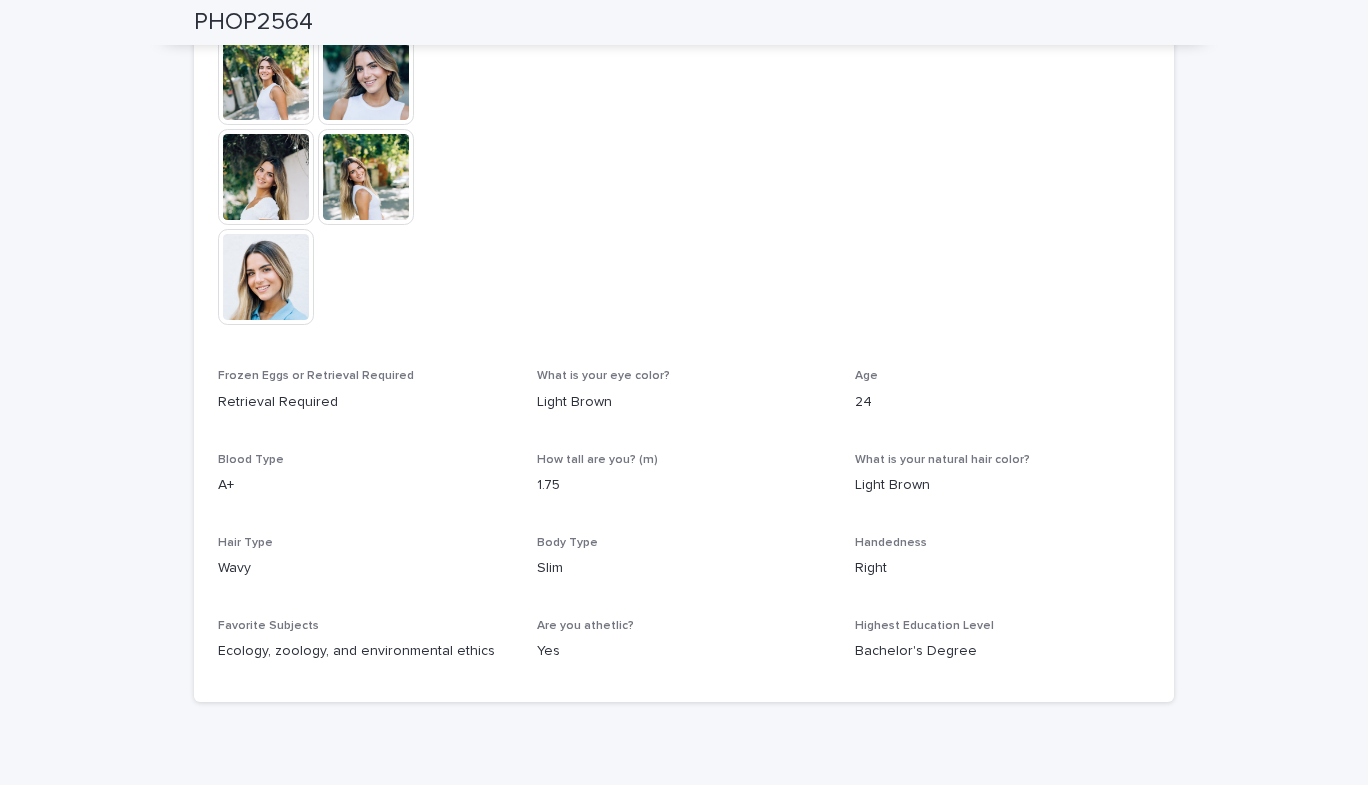 scroll, scrollTop: 827, scrollLeft: 0, axis: vertical 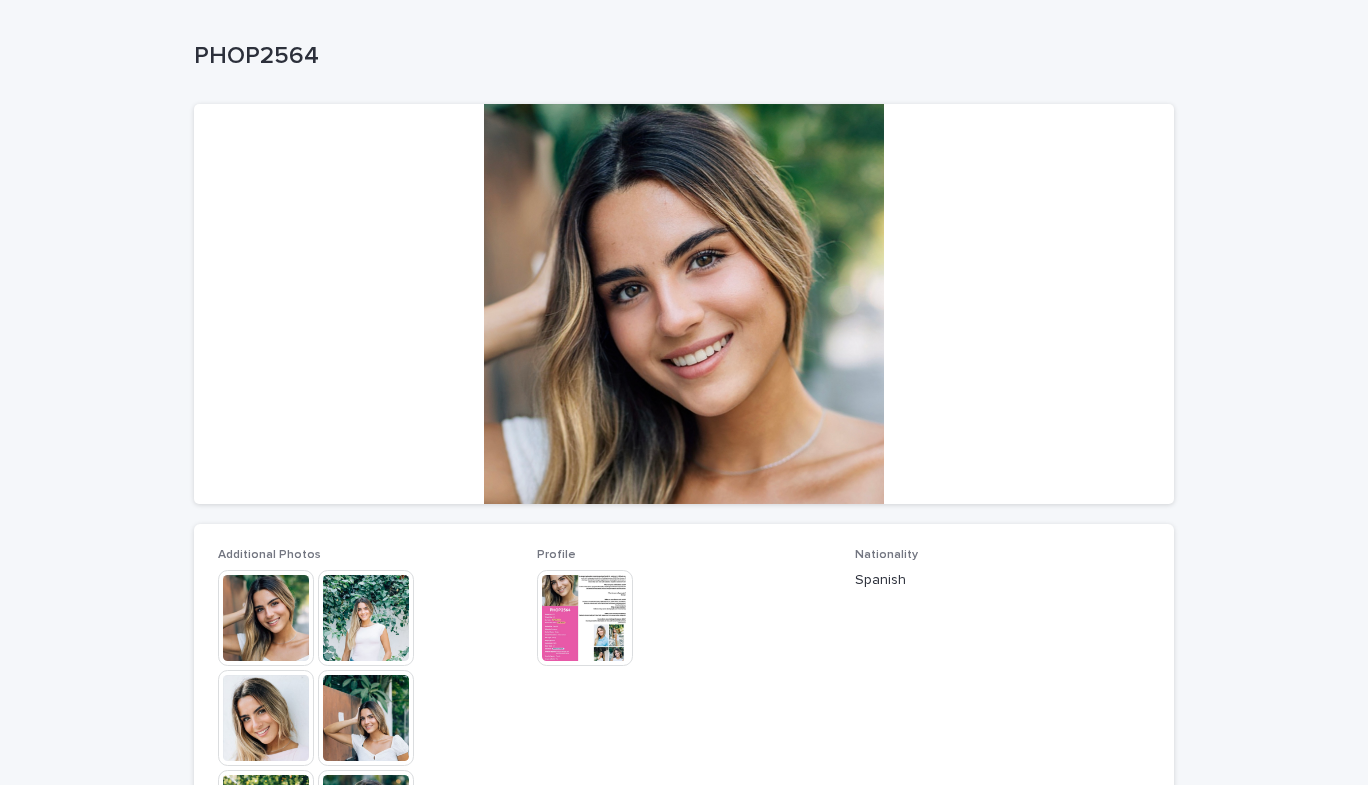 click at bounding box center (266, 618) 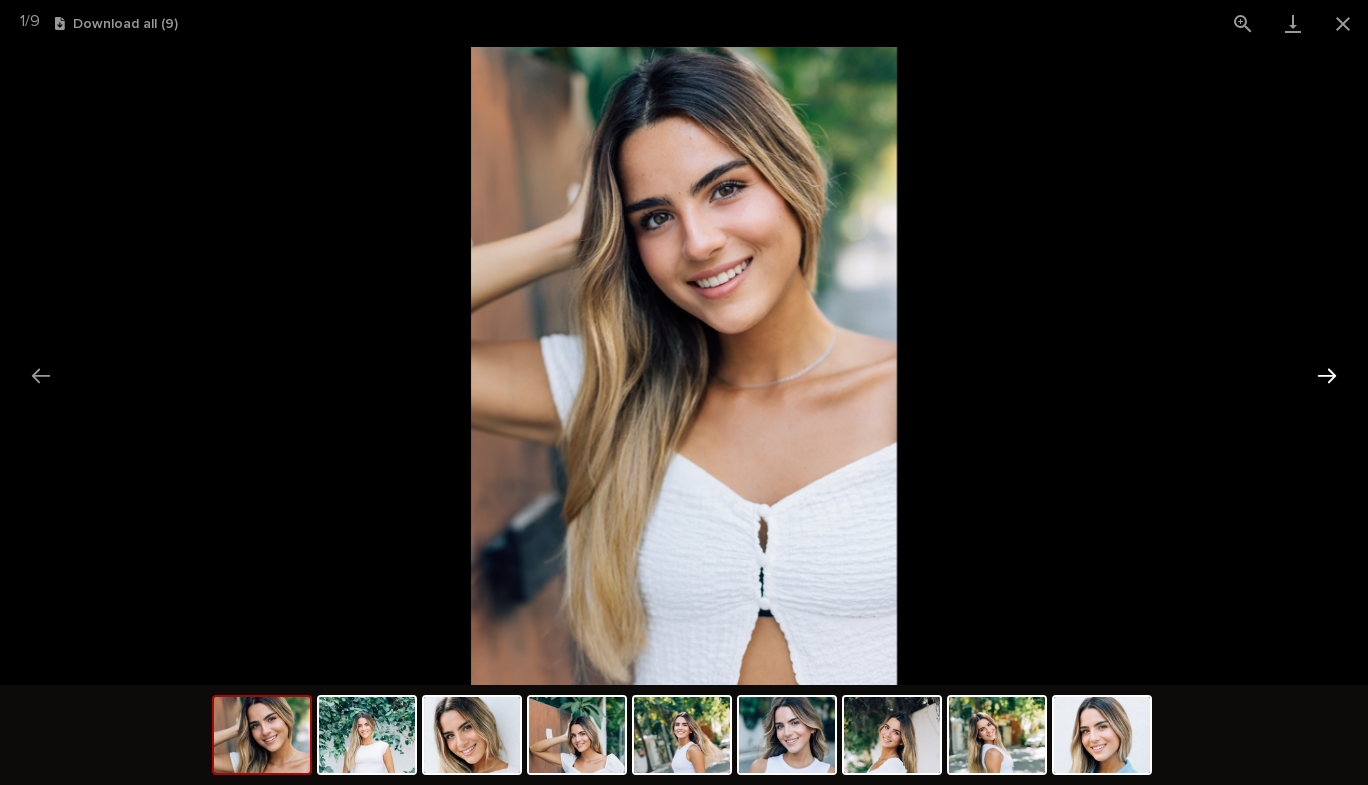click at bounding box center (1327, 375) 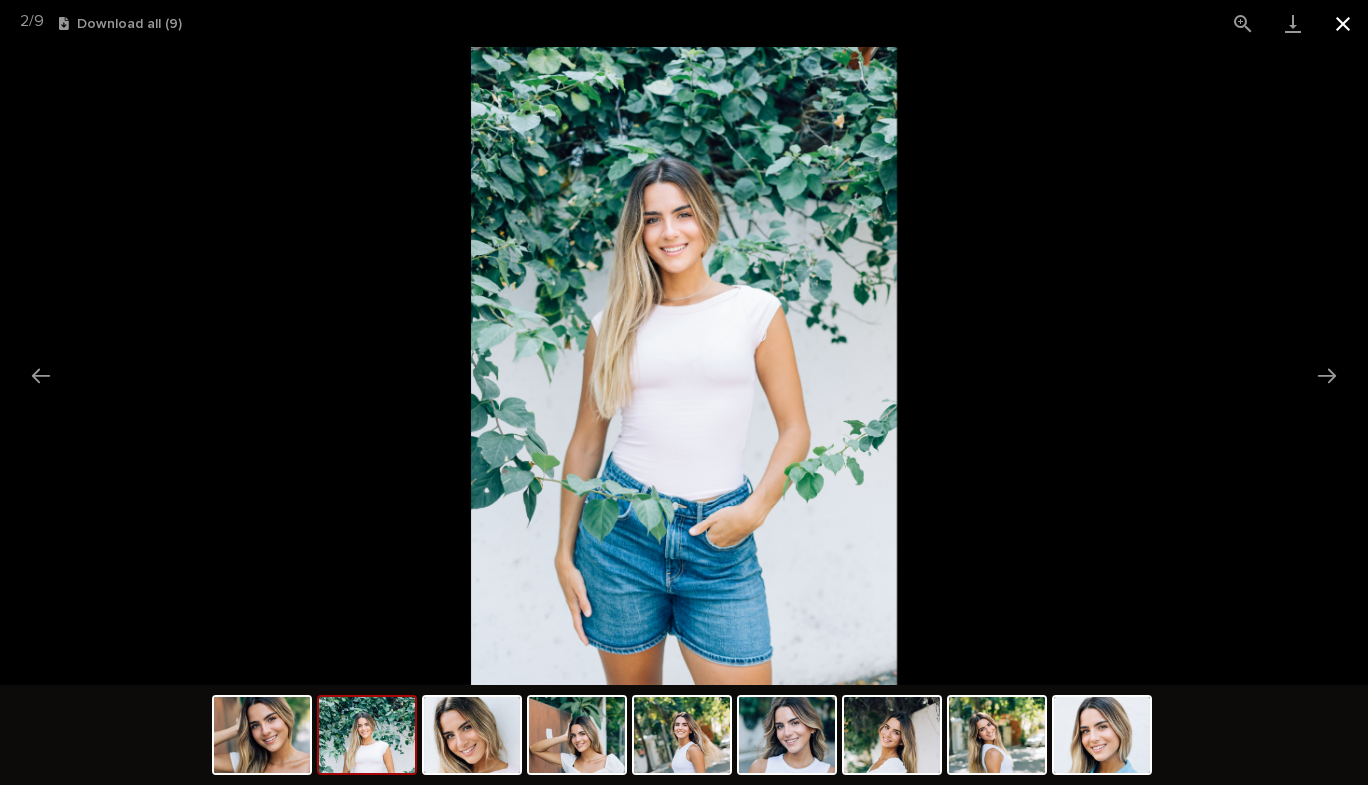 click at bounding box center (1343, 23) 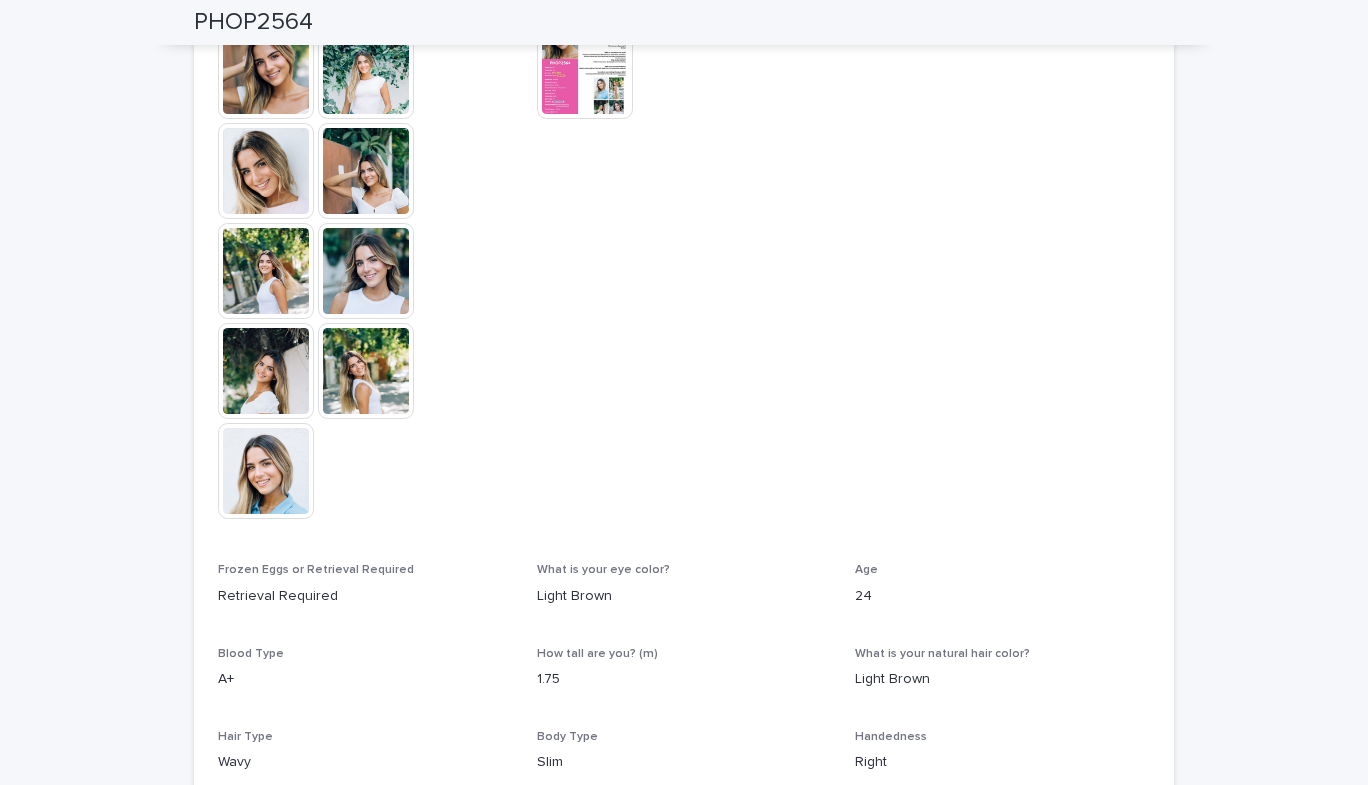 scroll, scrollTop: 775, scrollLeft: 0, axis: vertical 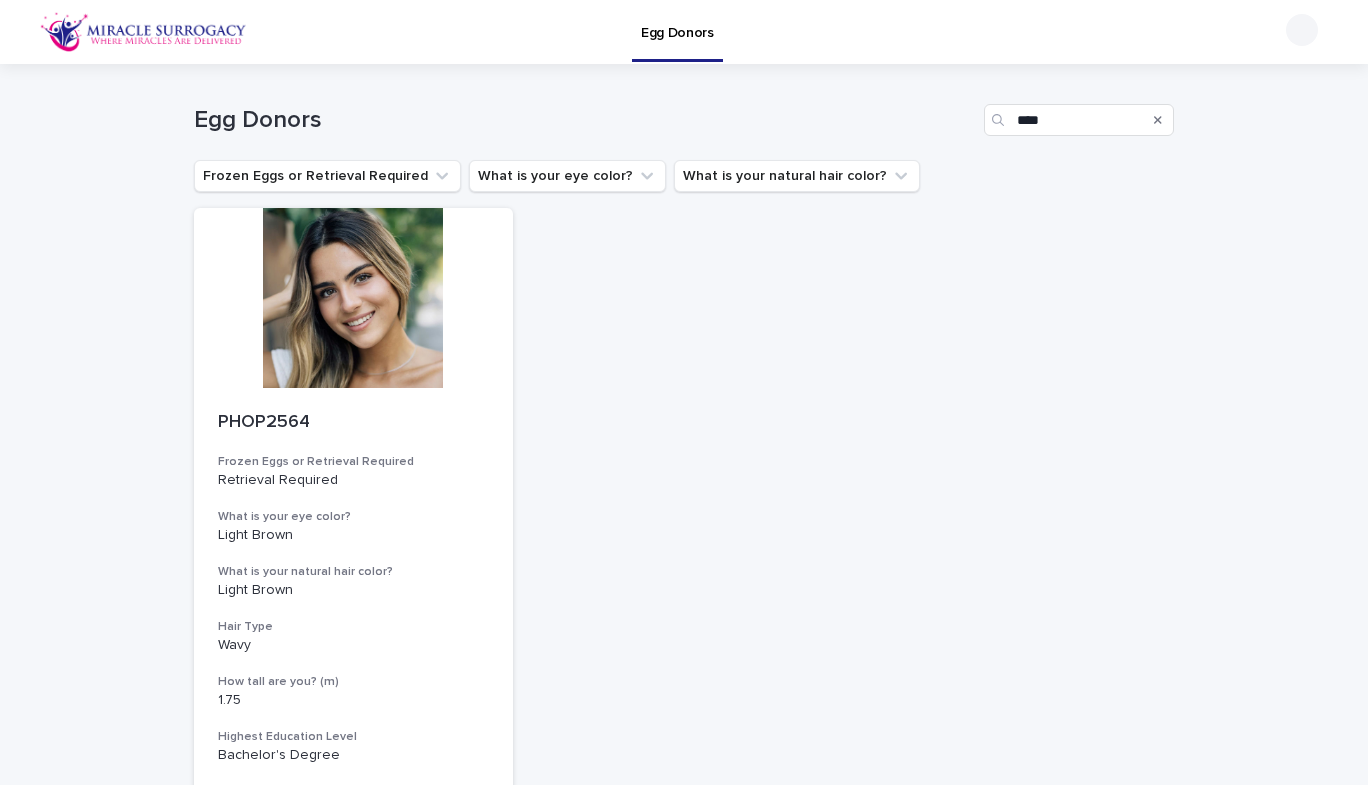 click 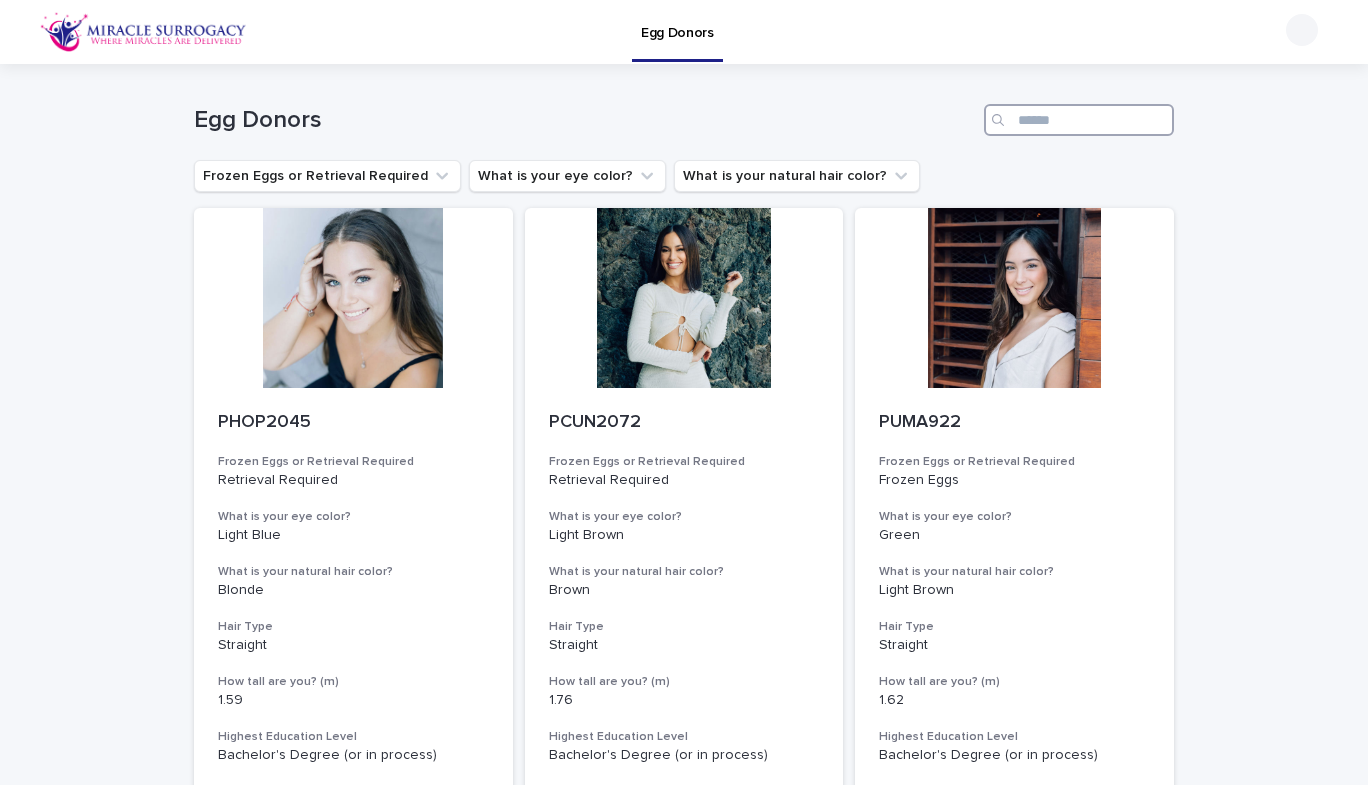 click at bounding box center (1079, 120) 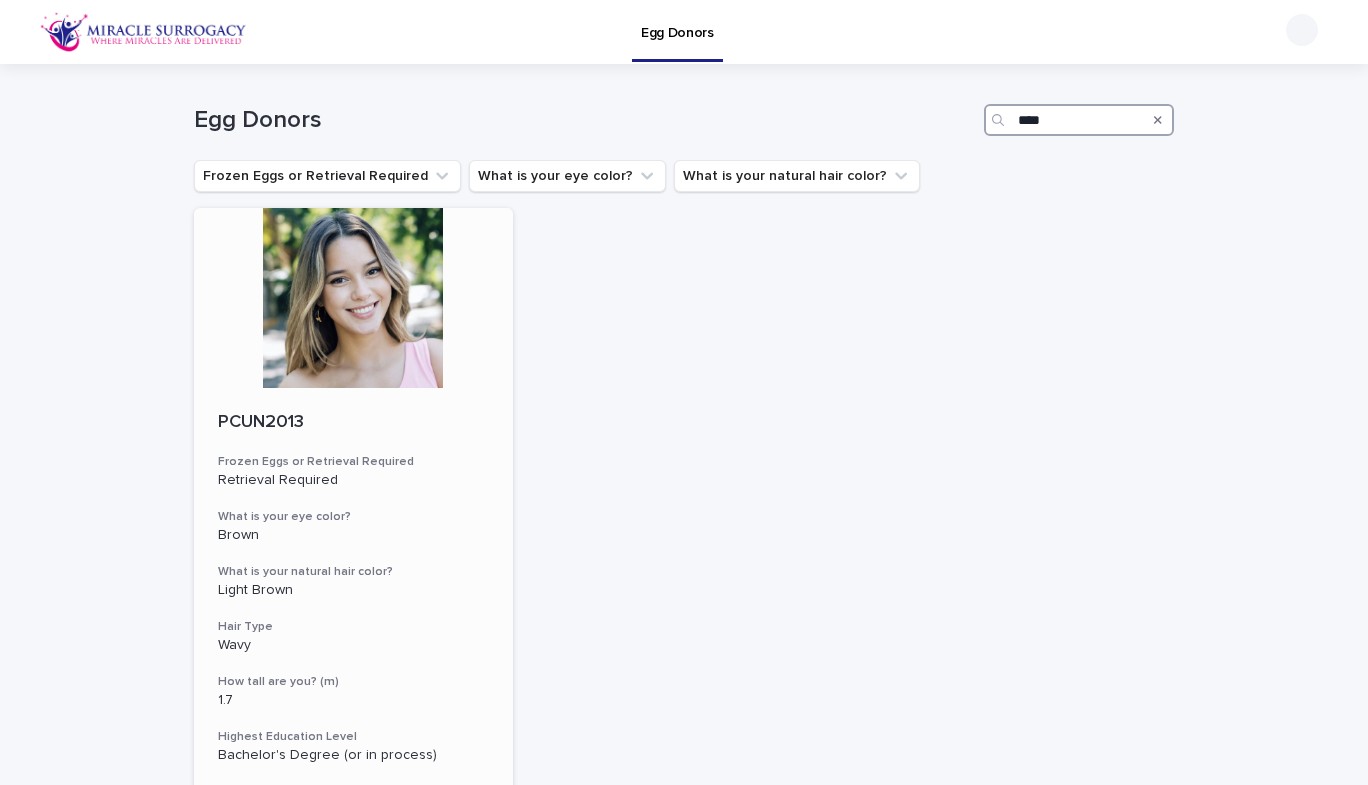 type on "****" 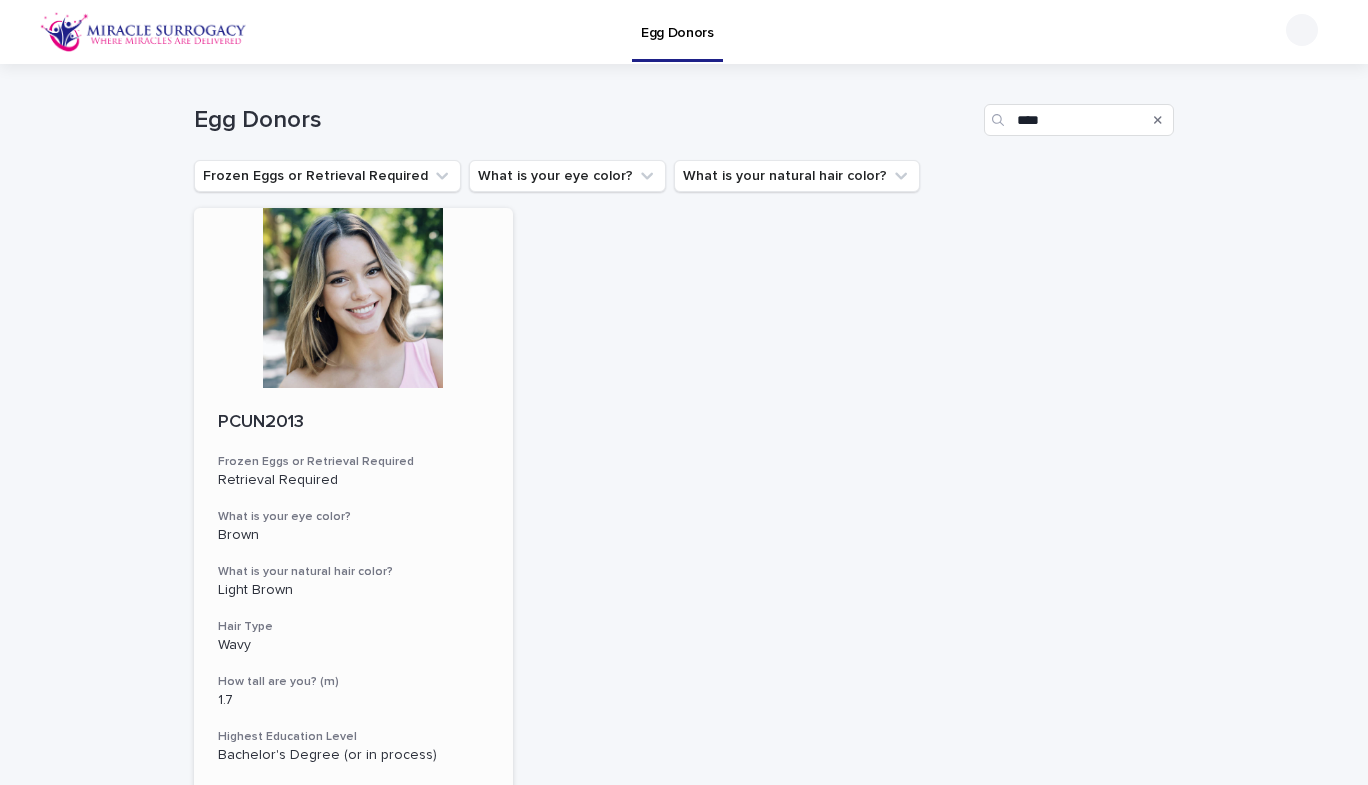 click at bounding box center (353, 298) 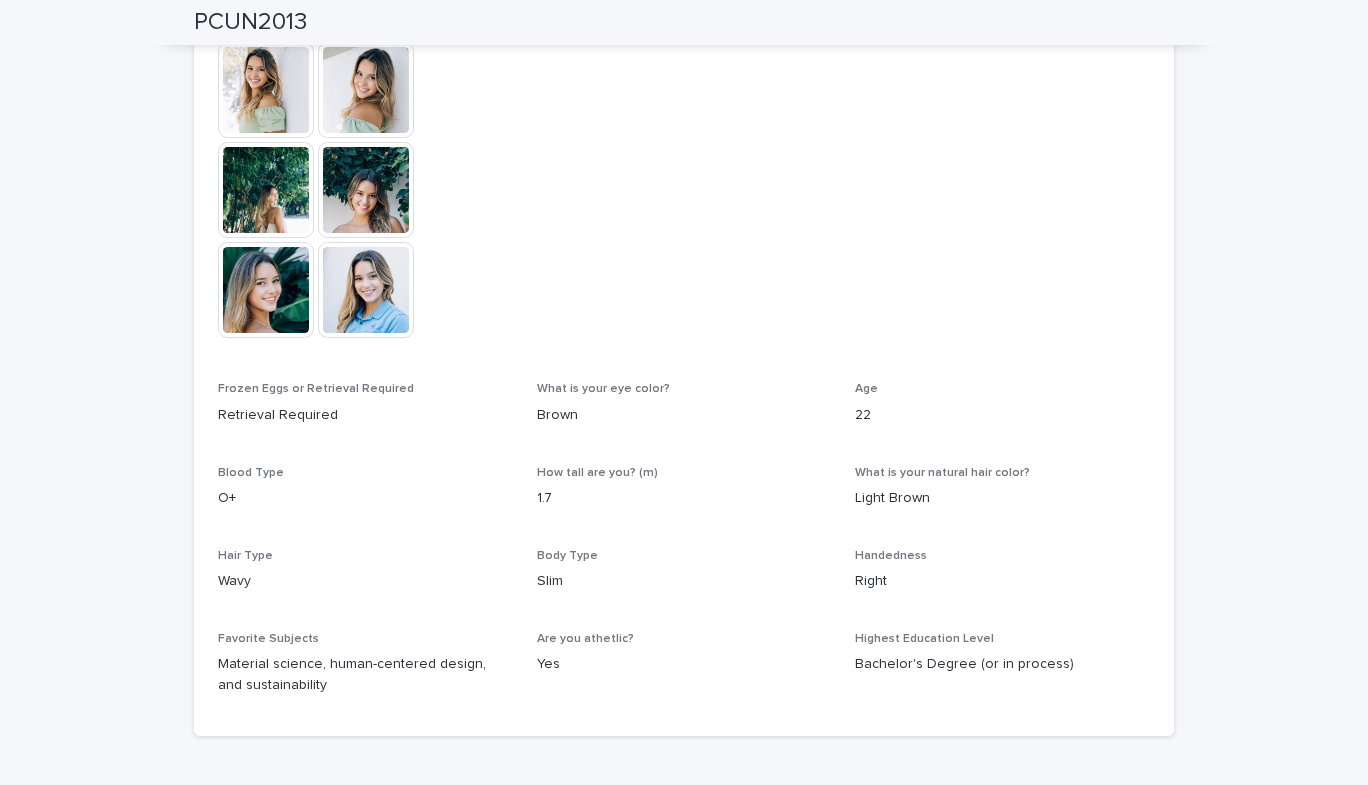 scroll, scrollTop: 736, scrollLeft: 0, axis: vertical 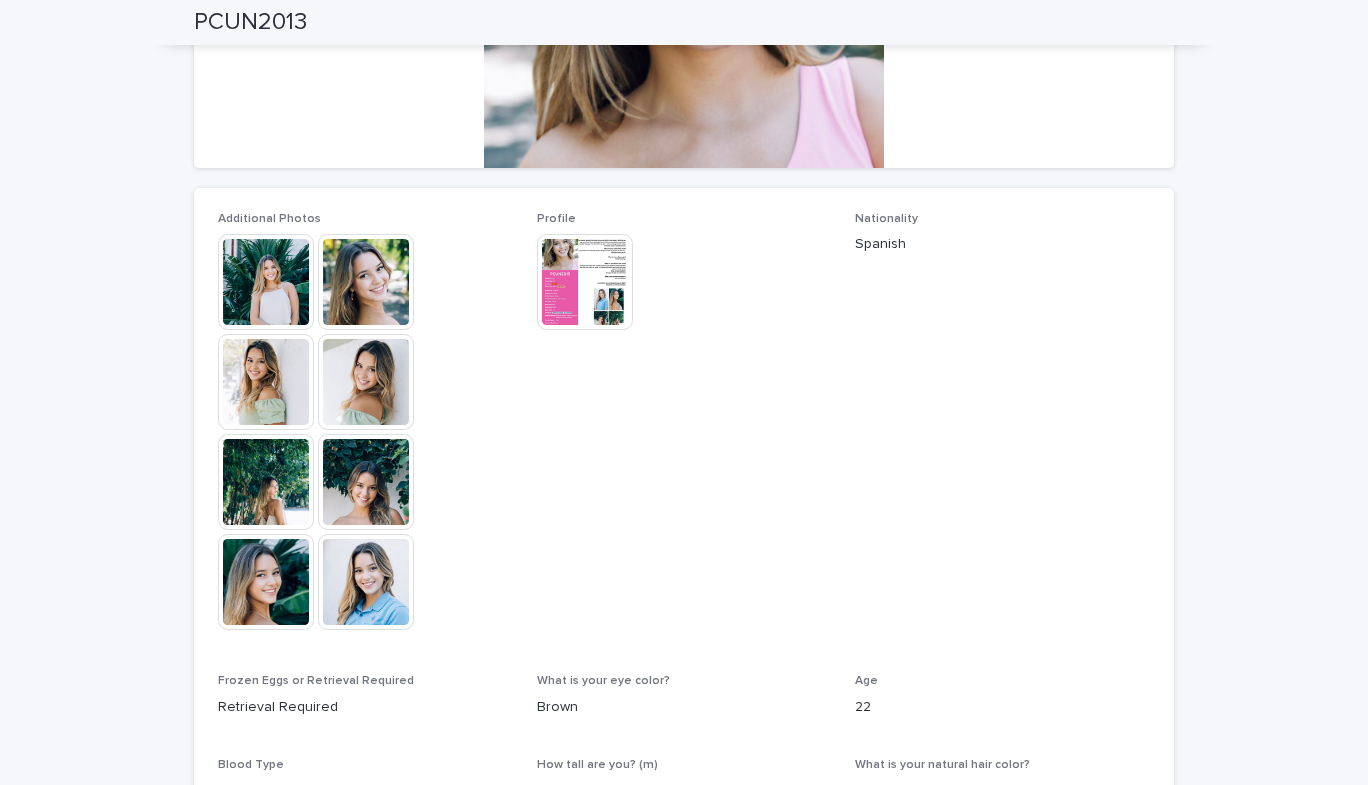 click at bounding box center (266, 282) 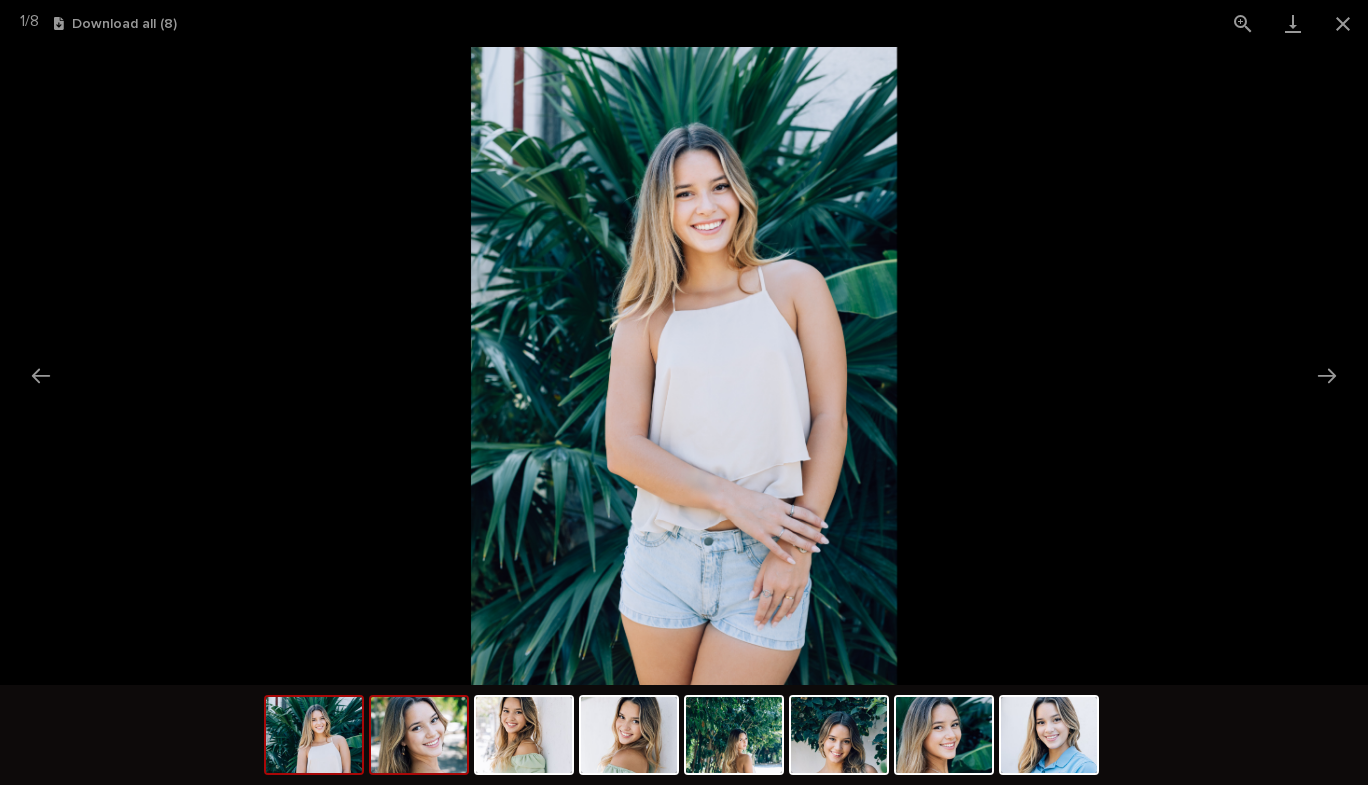 click at bounding box center [419, 735] 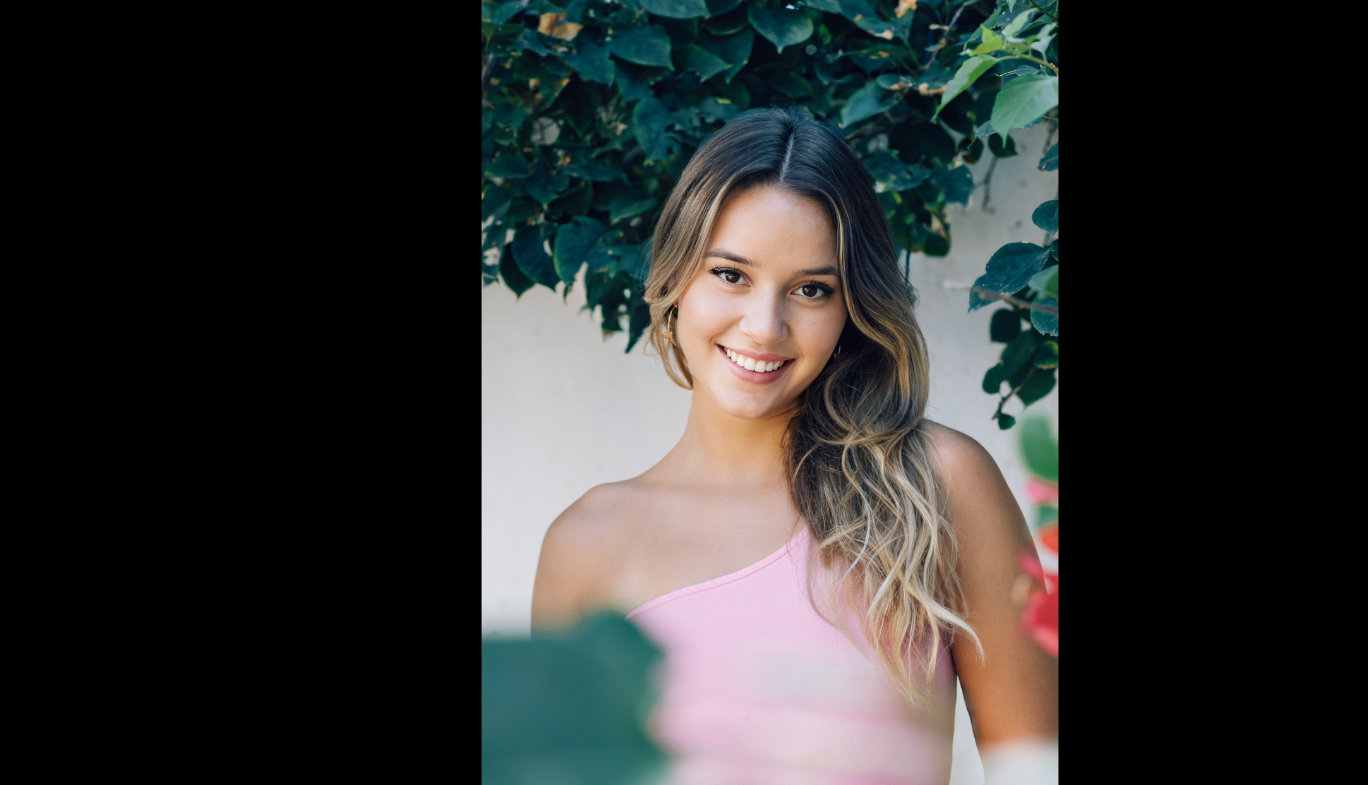 click at bounding box center [684, 366] 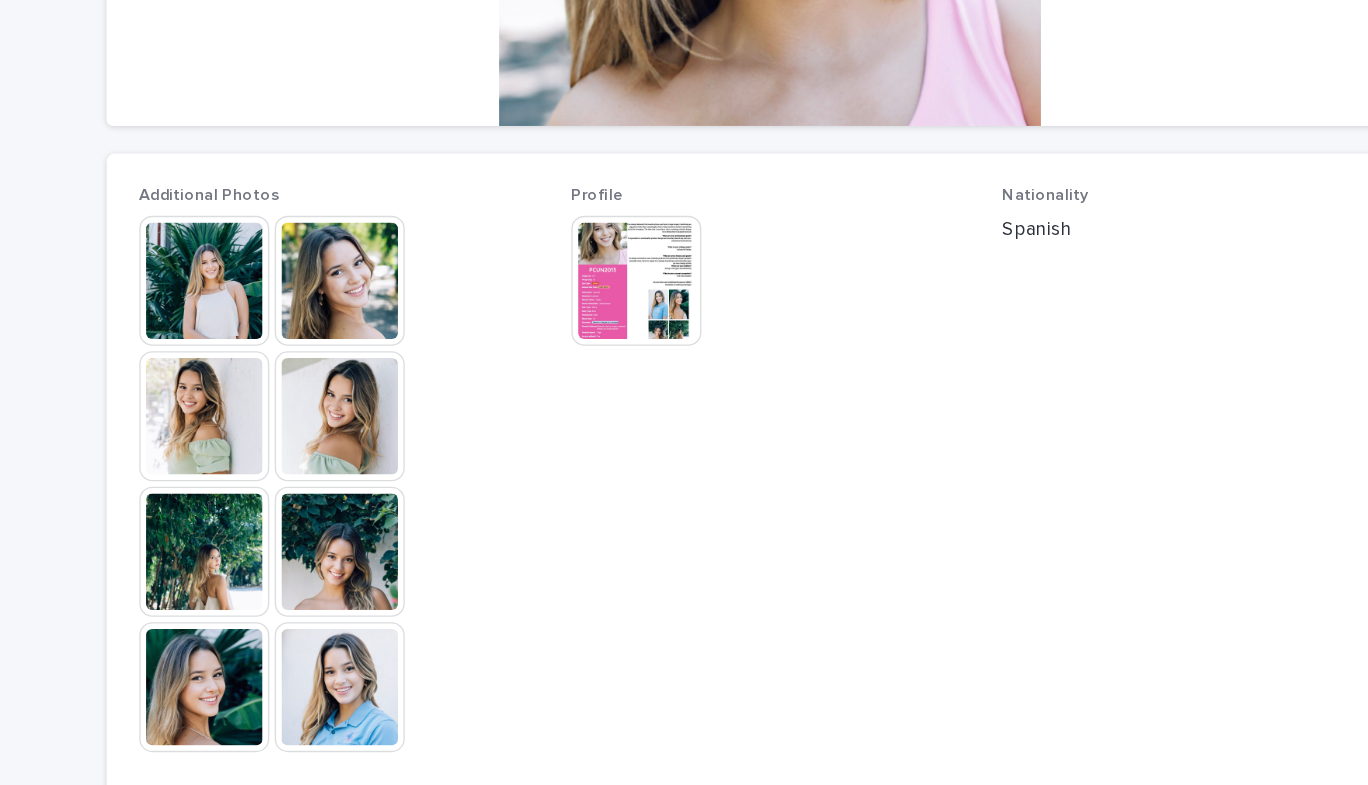 click at bounding box center (366, 582) 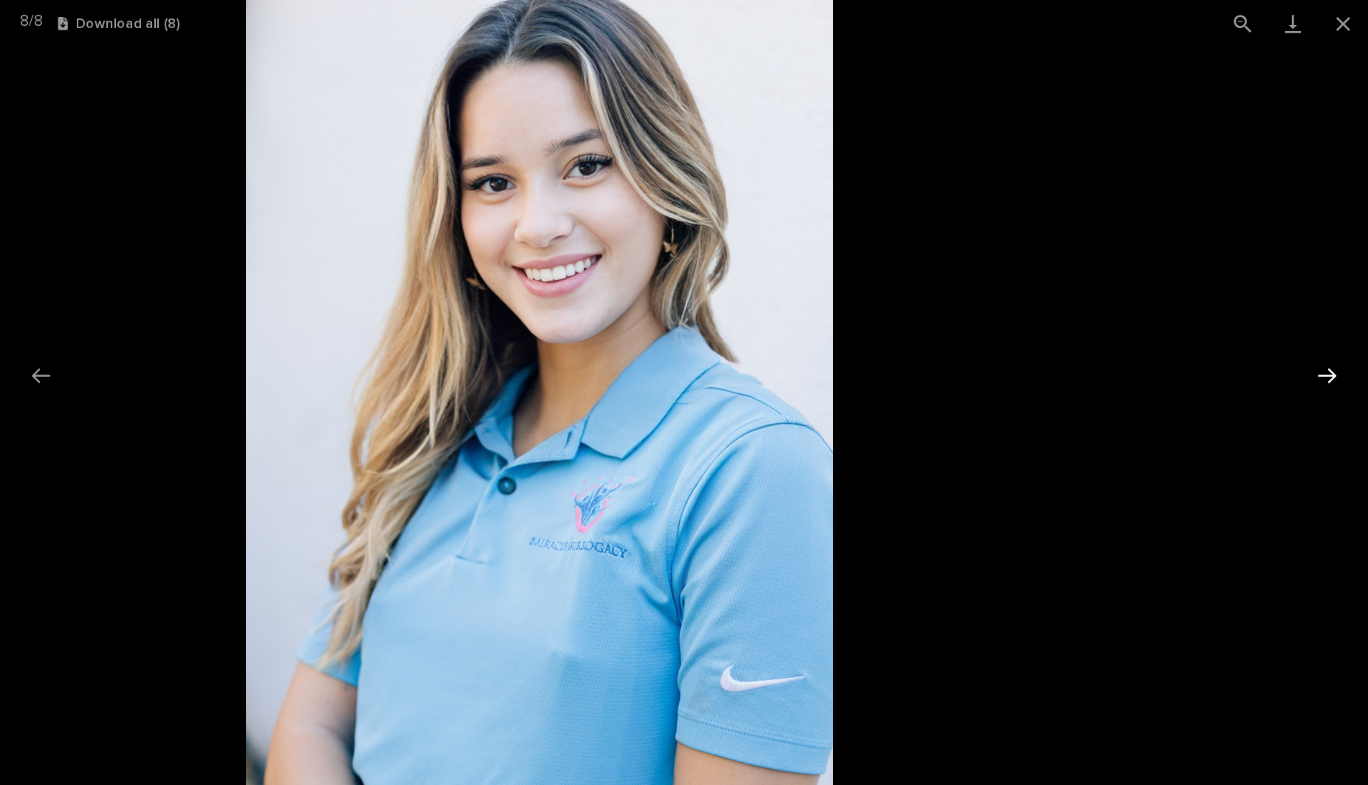 click at bounding box center [1327, 375] 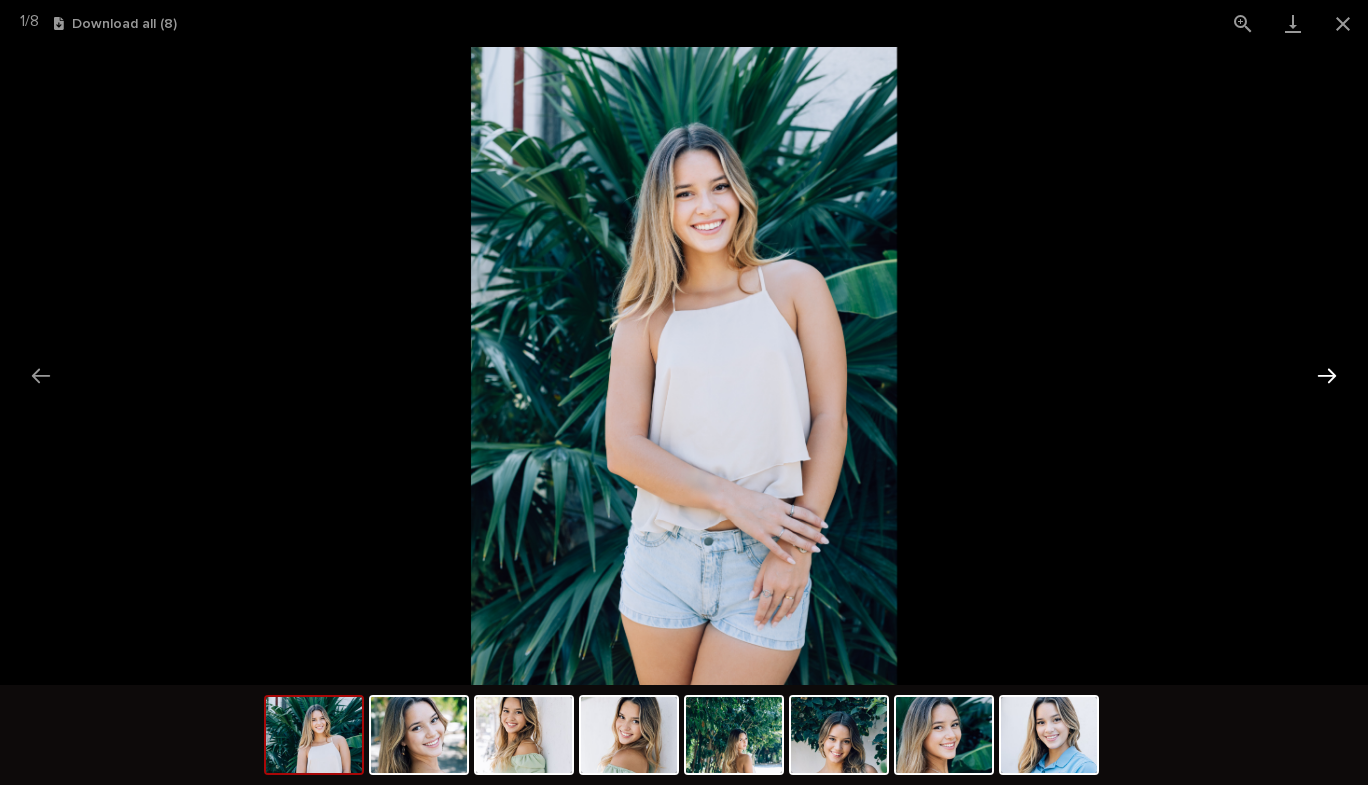 click at bounding box center (1327, 375) 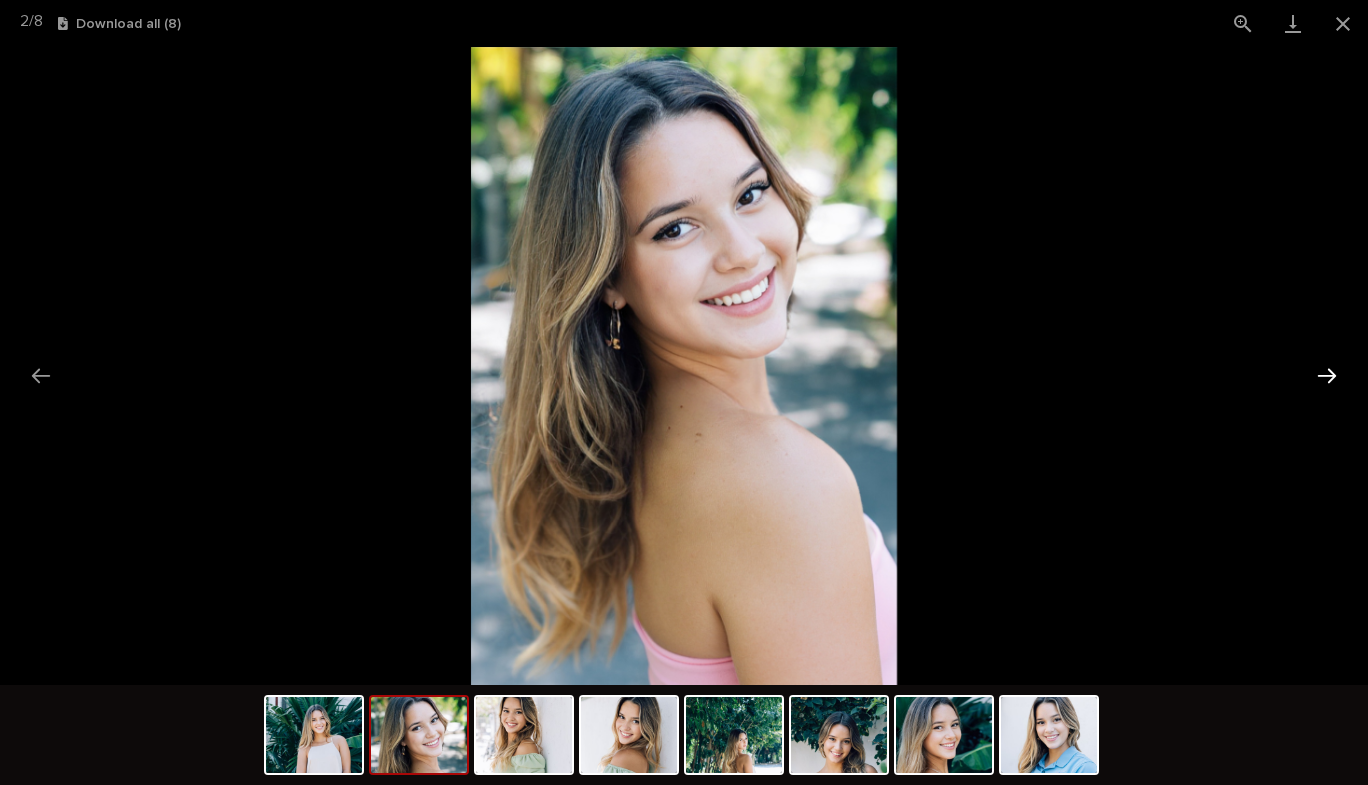 click at bounding box center [1327, 375] 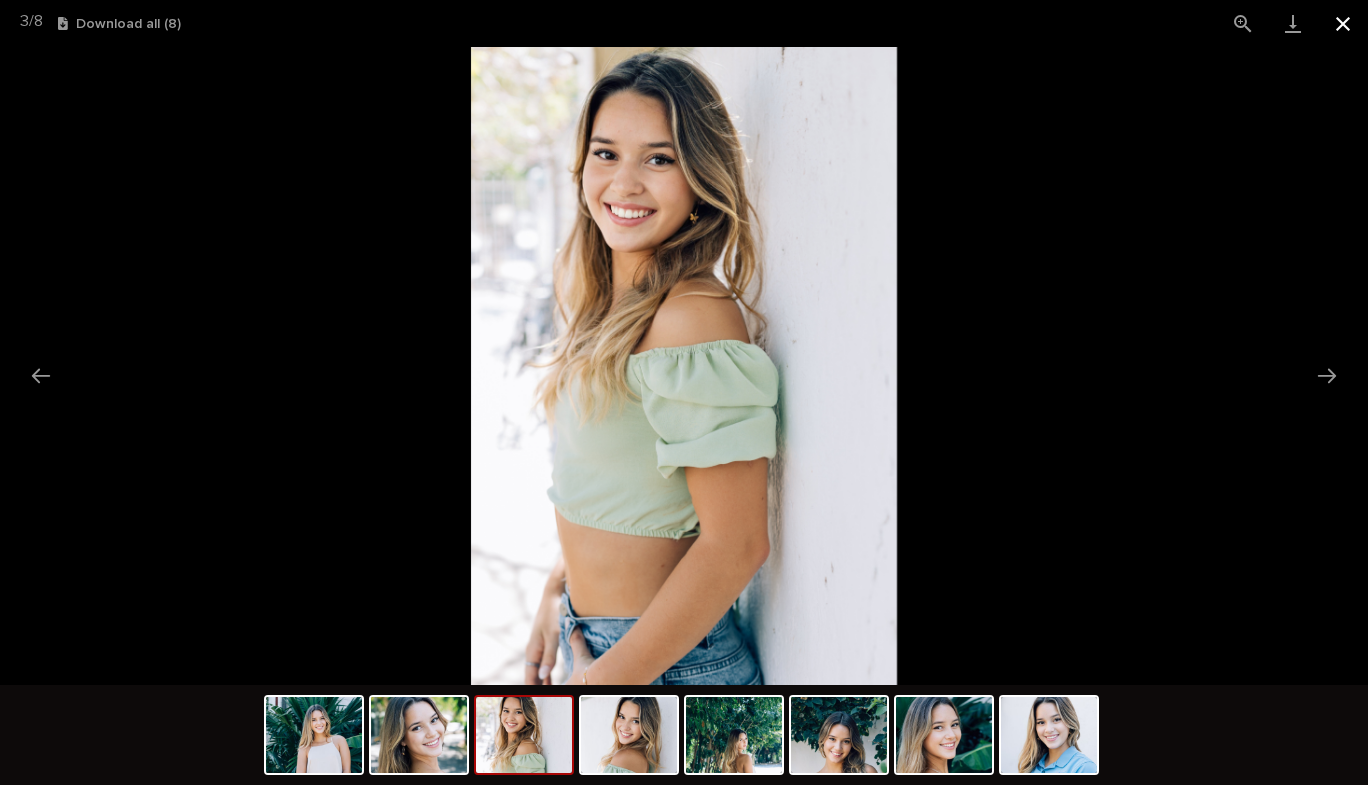 click at bounding box center [1343, 23] 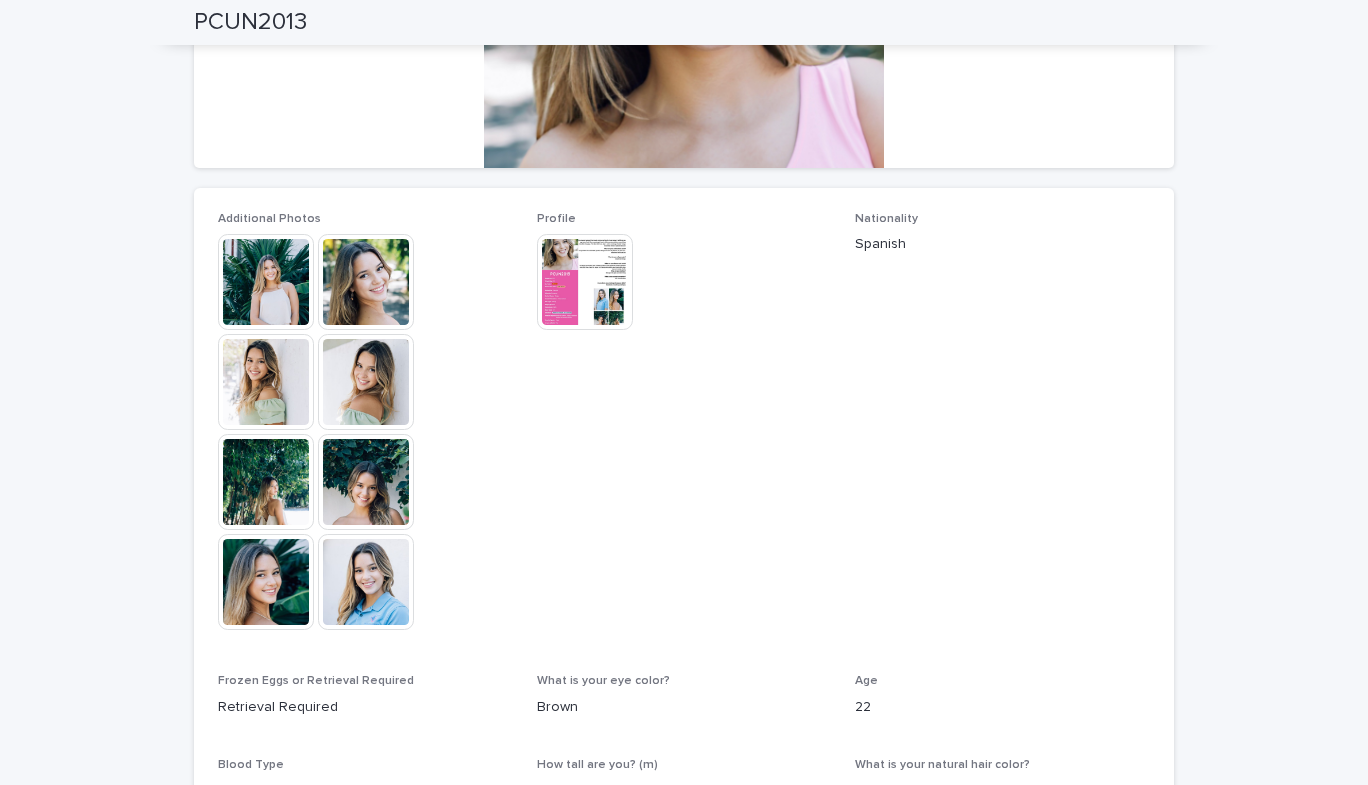 click at bounding box center (1343, 23) 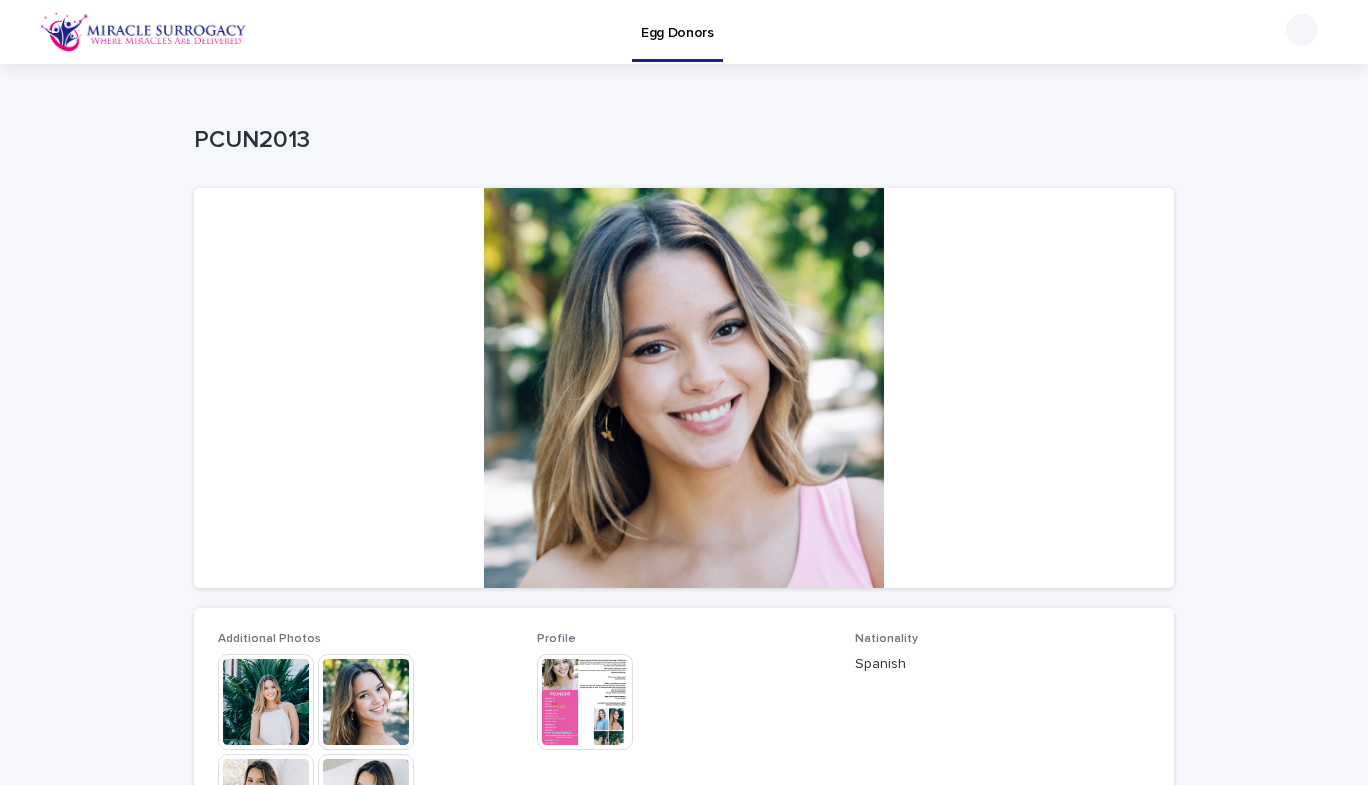 click at bounding box center [143, 32] 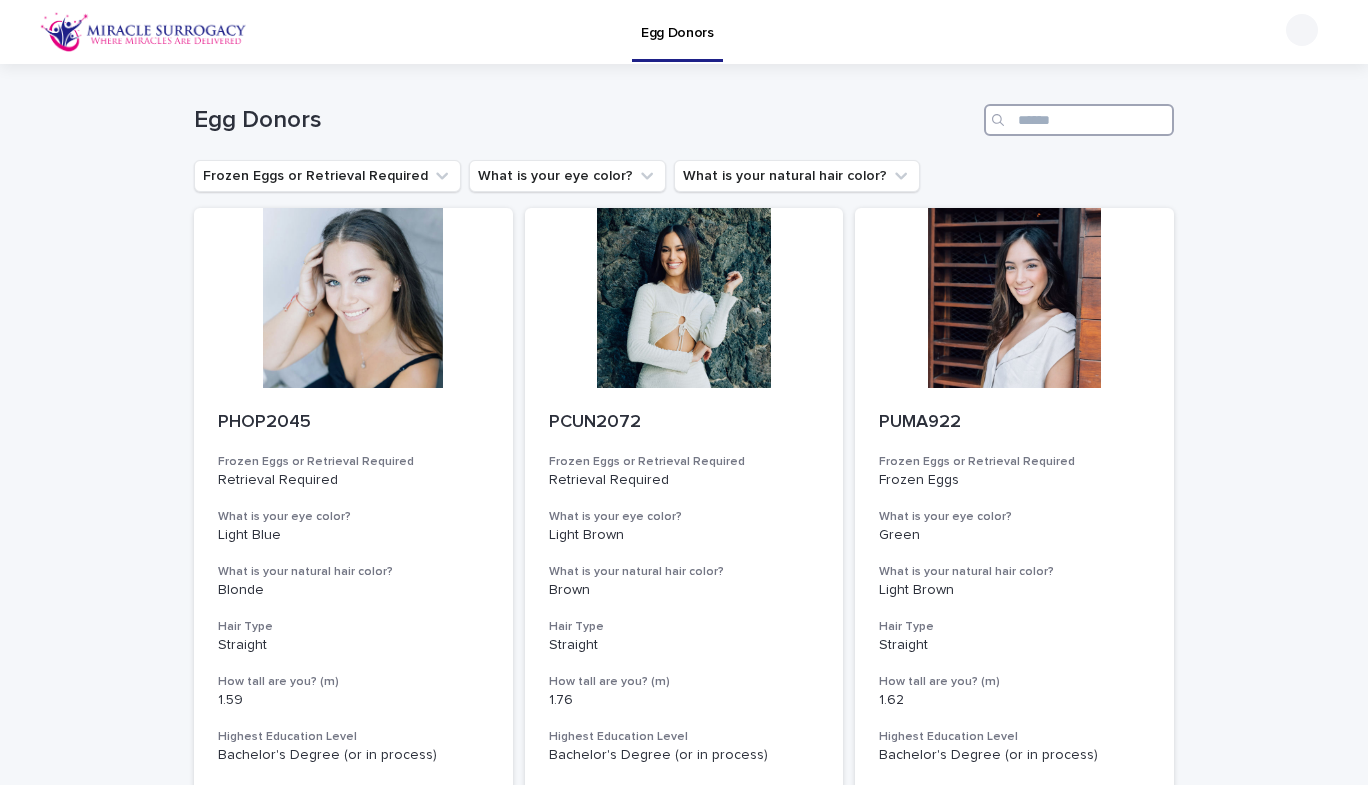 click at bounding box center (1079, 120) 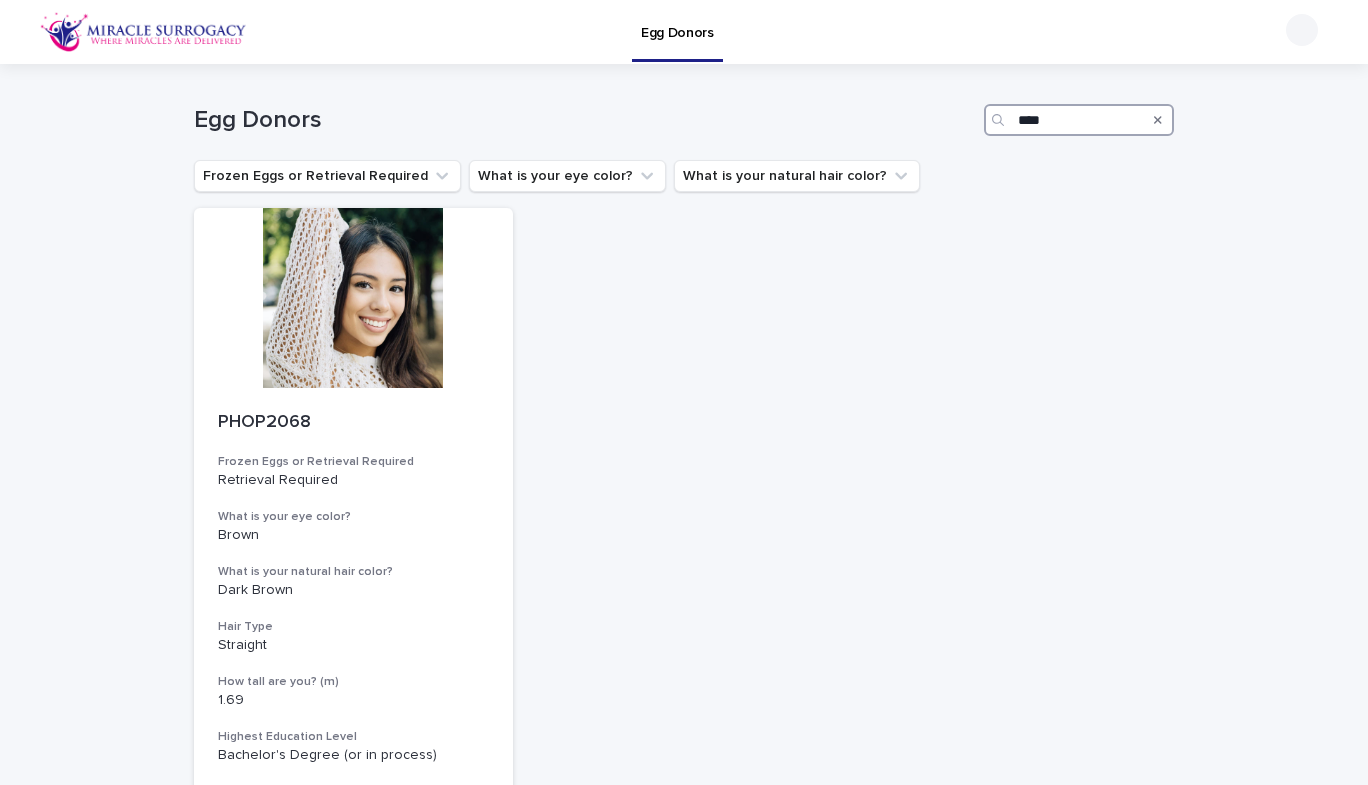 type on "****" 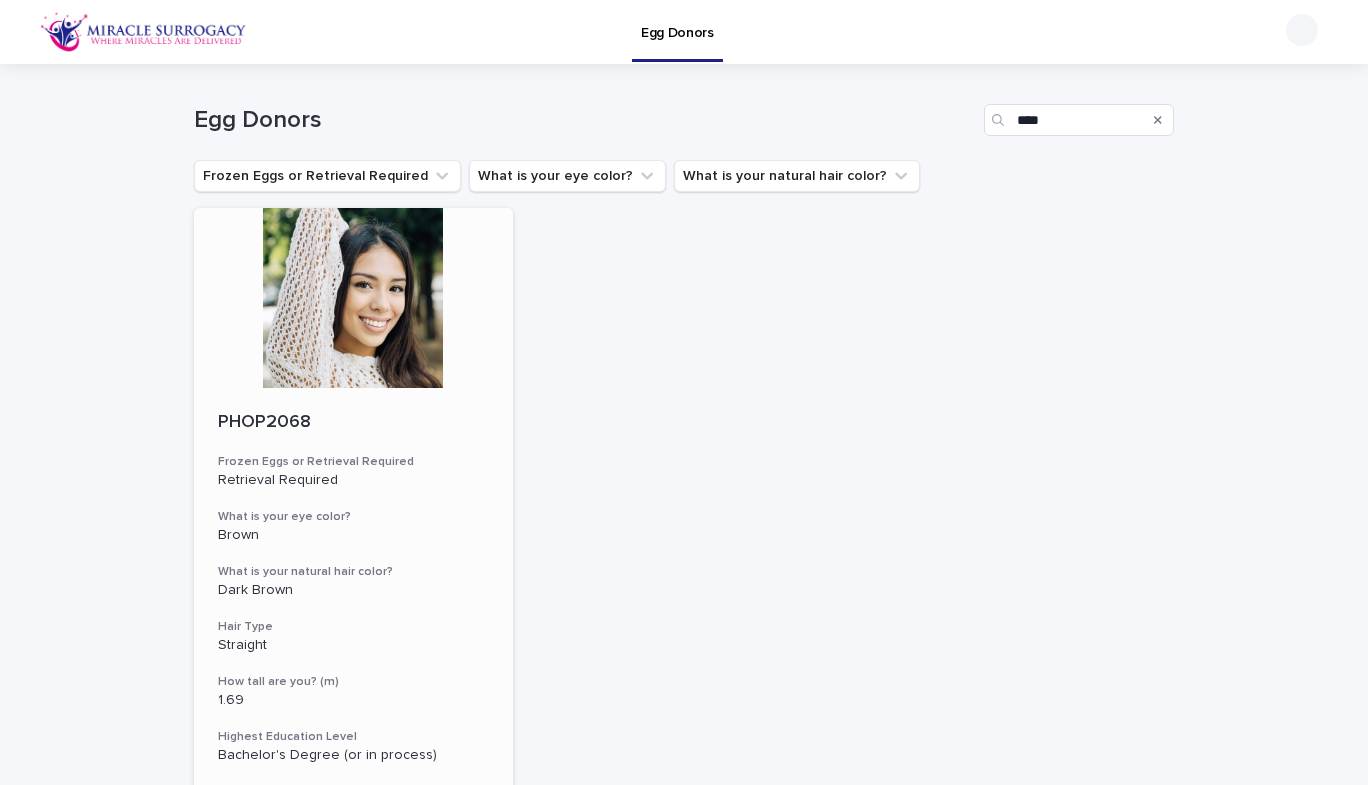 click at bounding box center (353, 298) 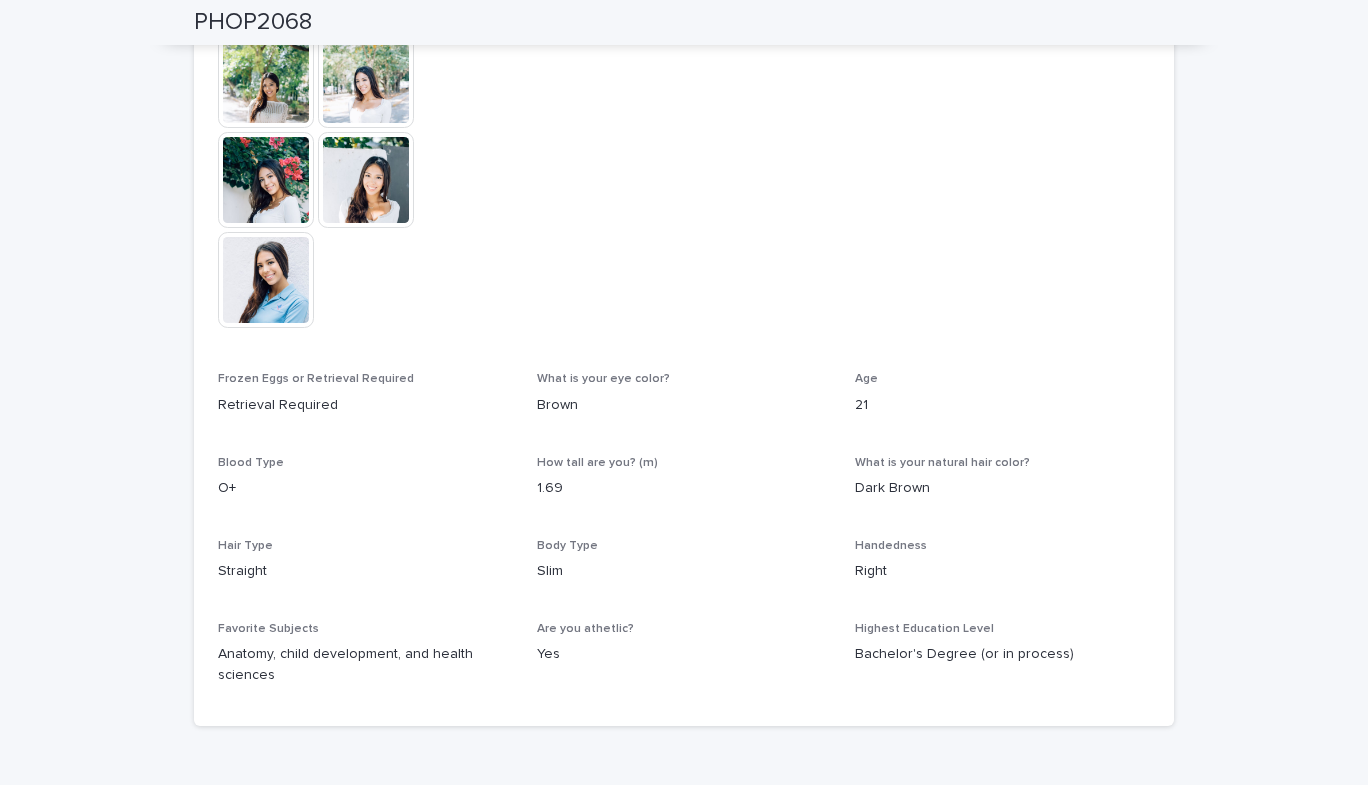 scroll, scrollTop: 825, scrollLeft: 0, axis: vertical 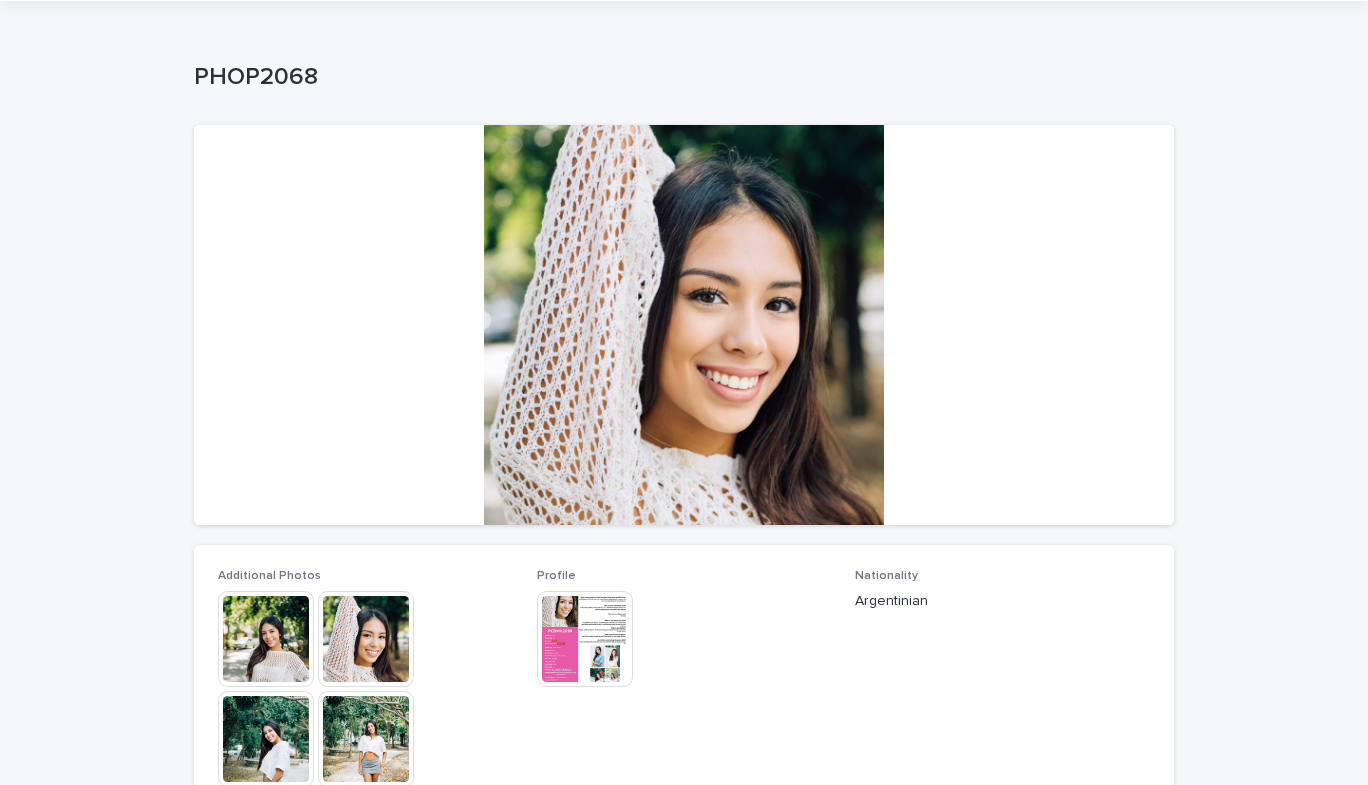 click at bounding box center [266, 639] 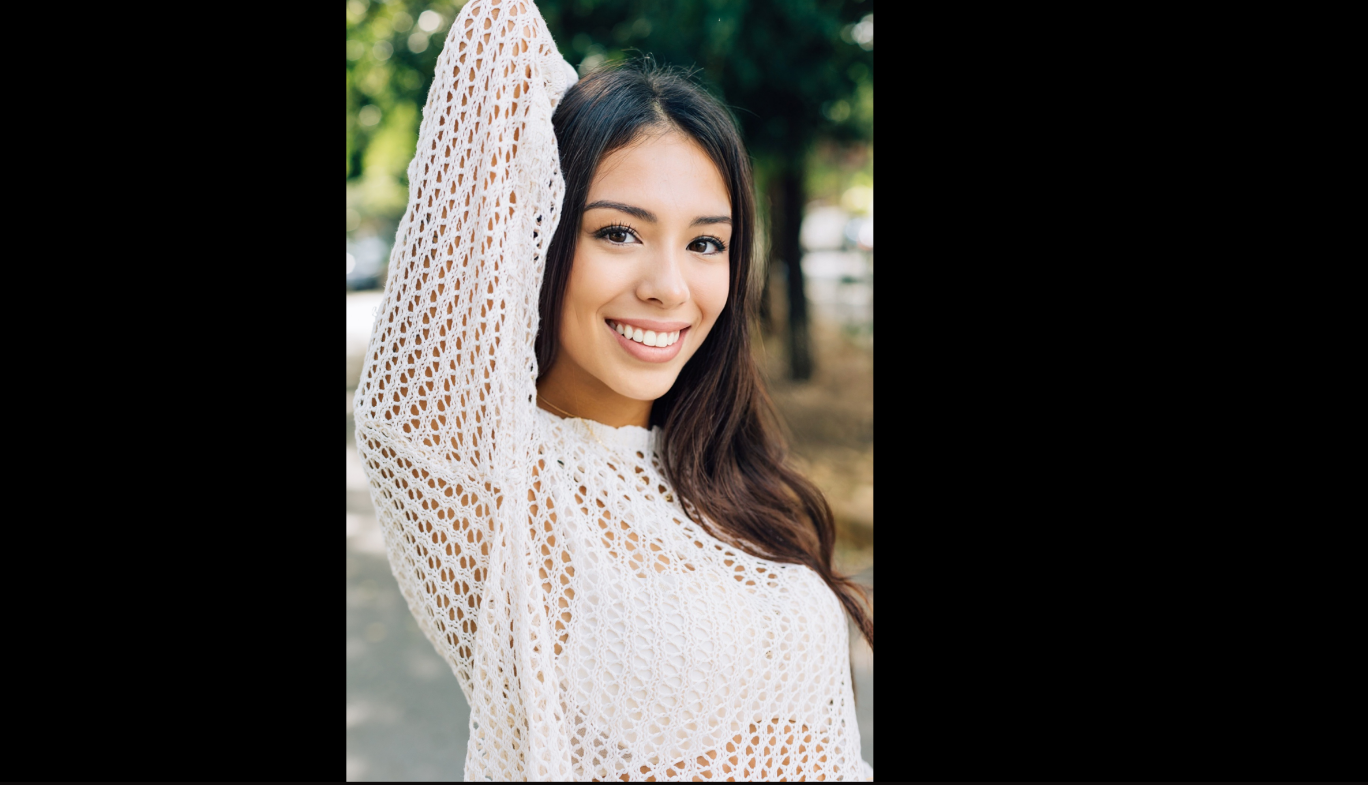 scroll, scrollTop: 0, scrollLeft: 0, axis: both 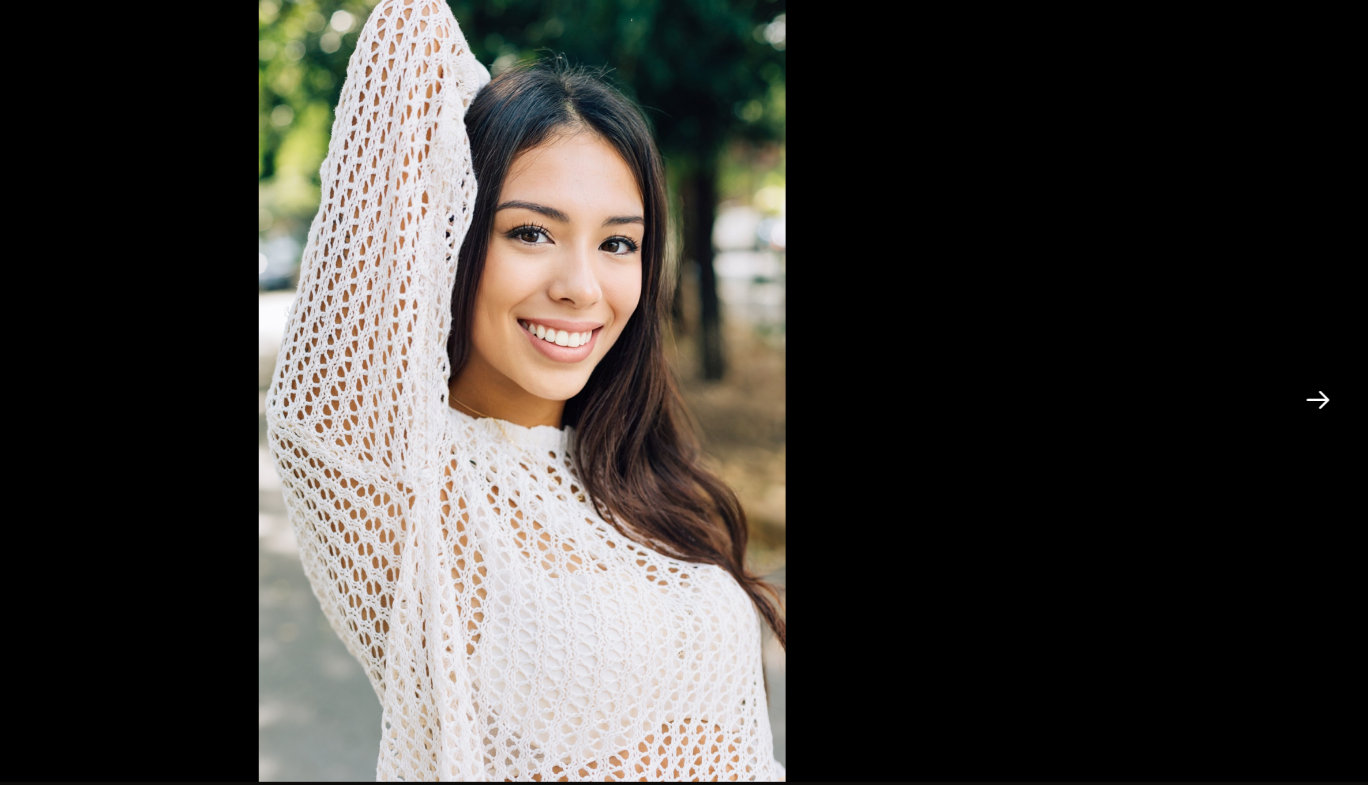 click at bounding box center [1327, 375] 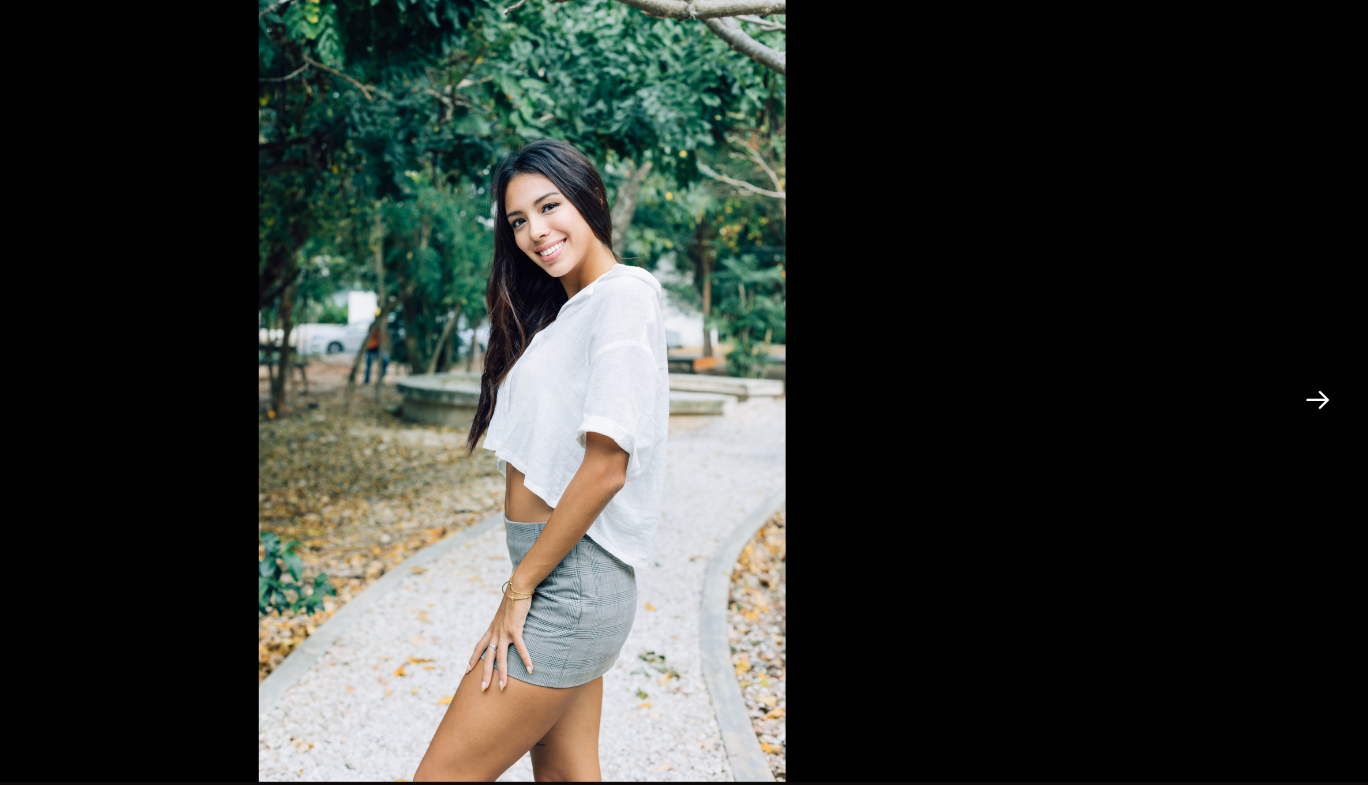 scroll, scrollTop: 0, scrollLeft: 0, axis: both 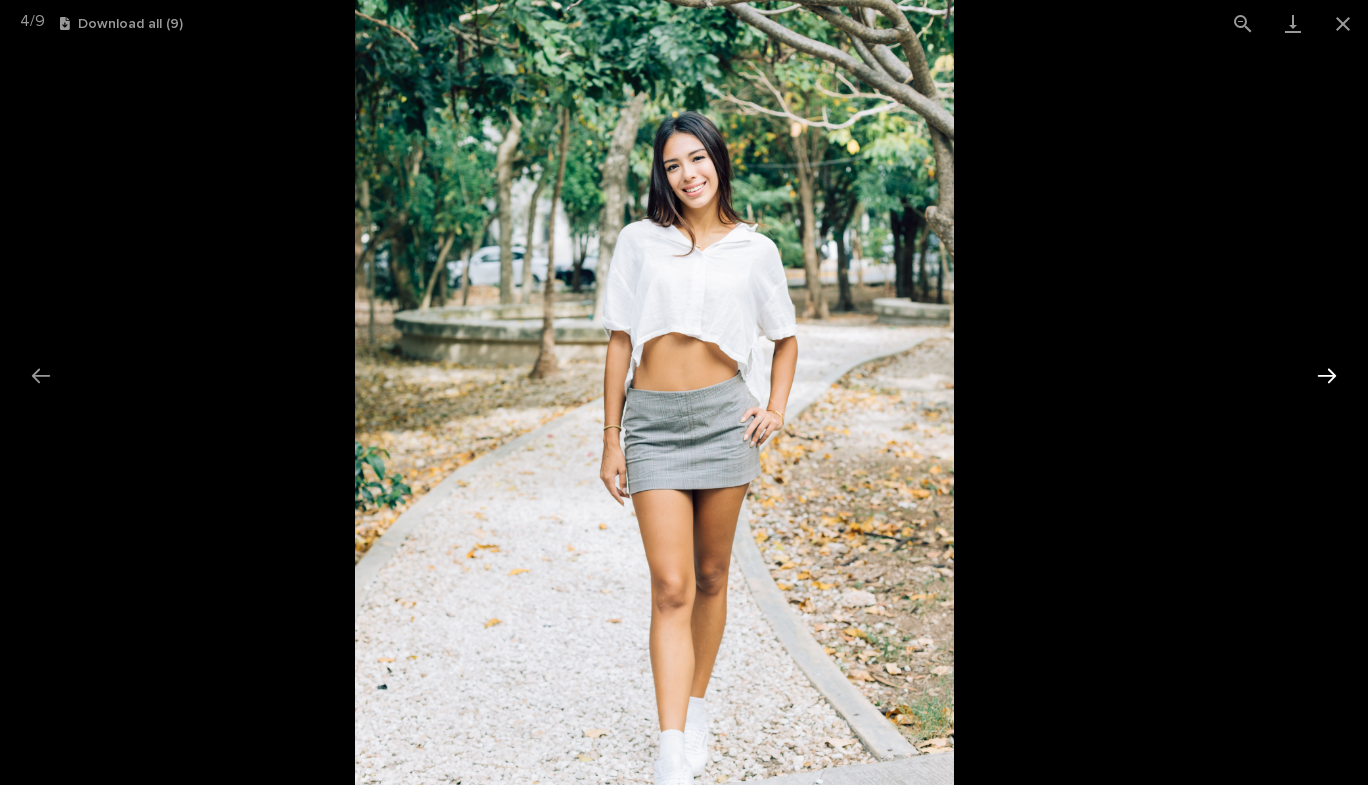 click at bounding box center [1327, 375] 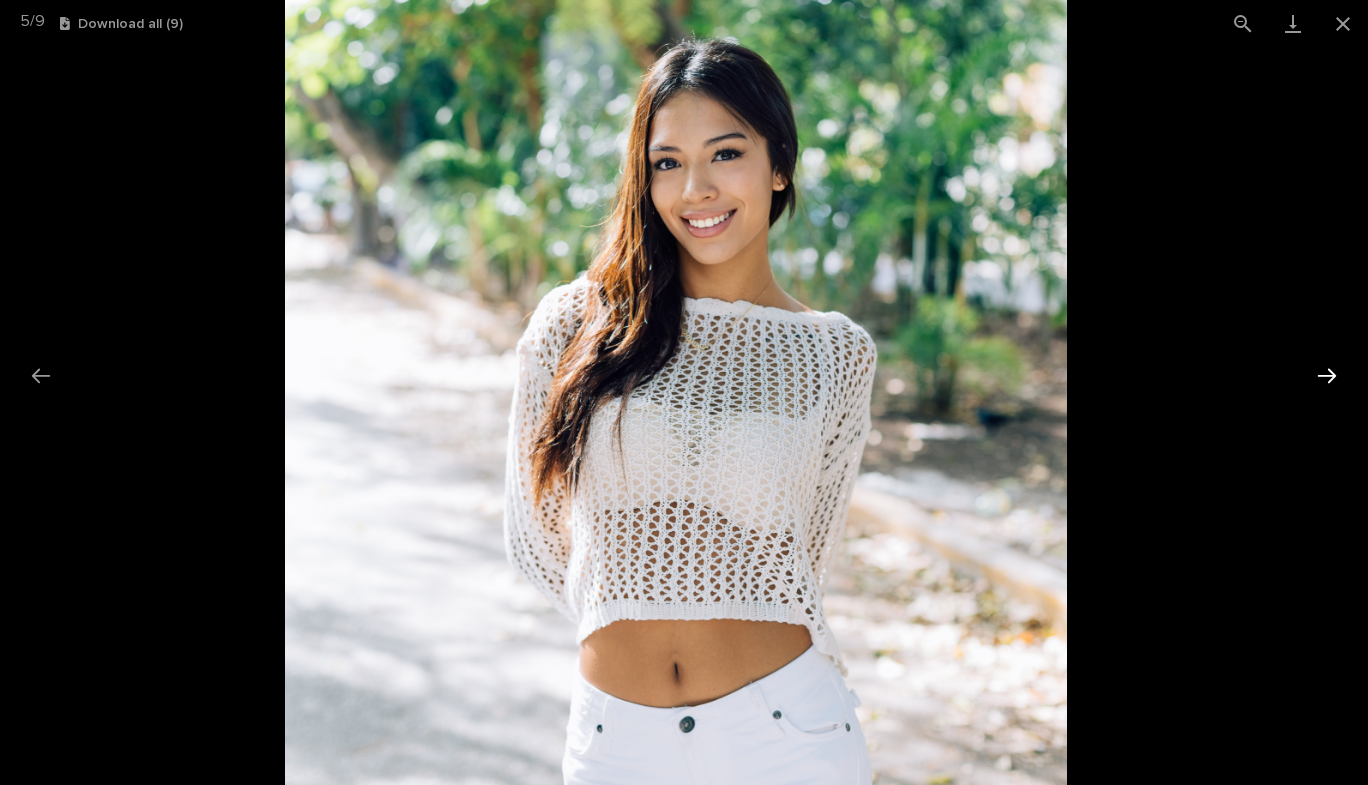 click at bounding box center [1327, 375] 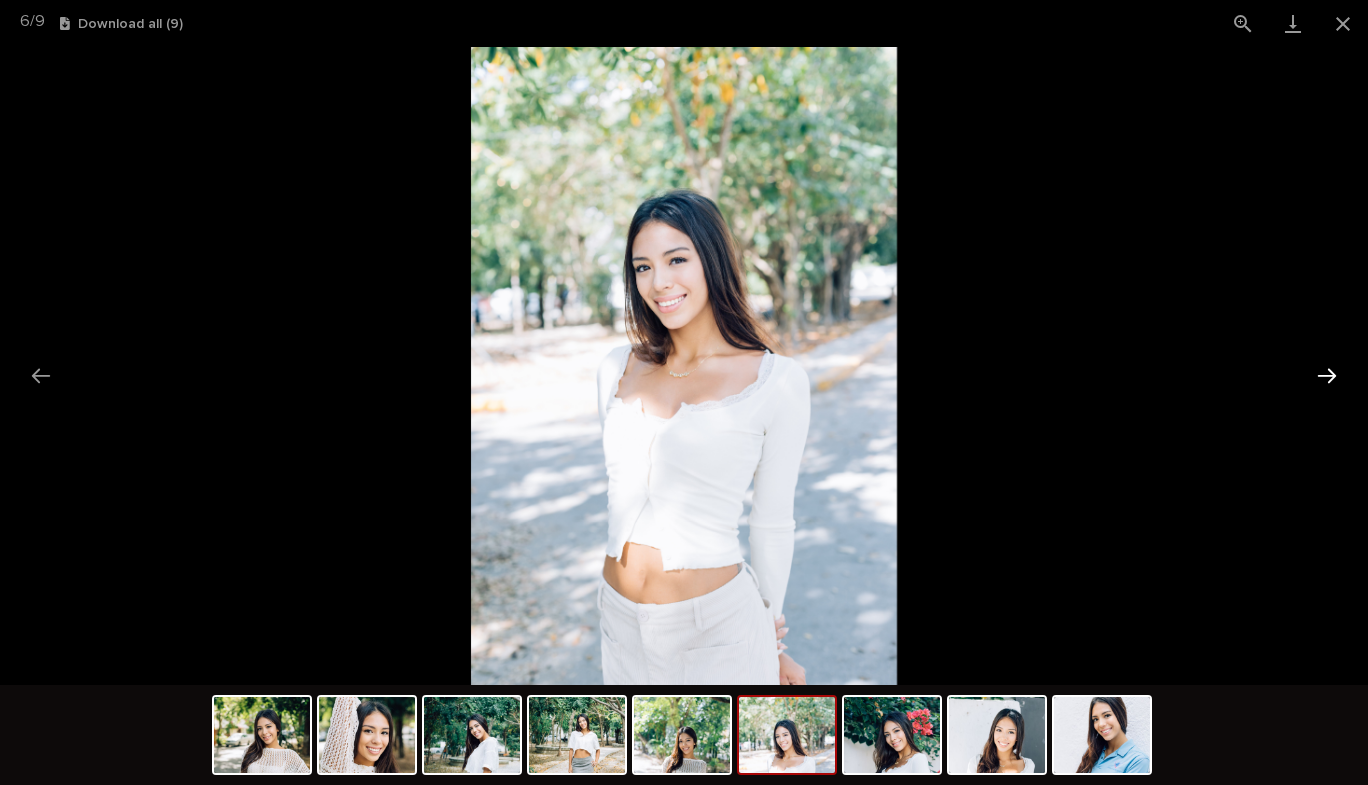 click at bounding box center [1327, 375] 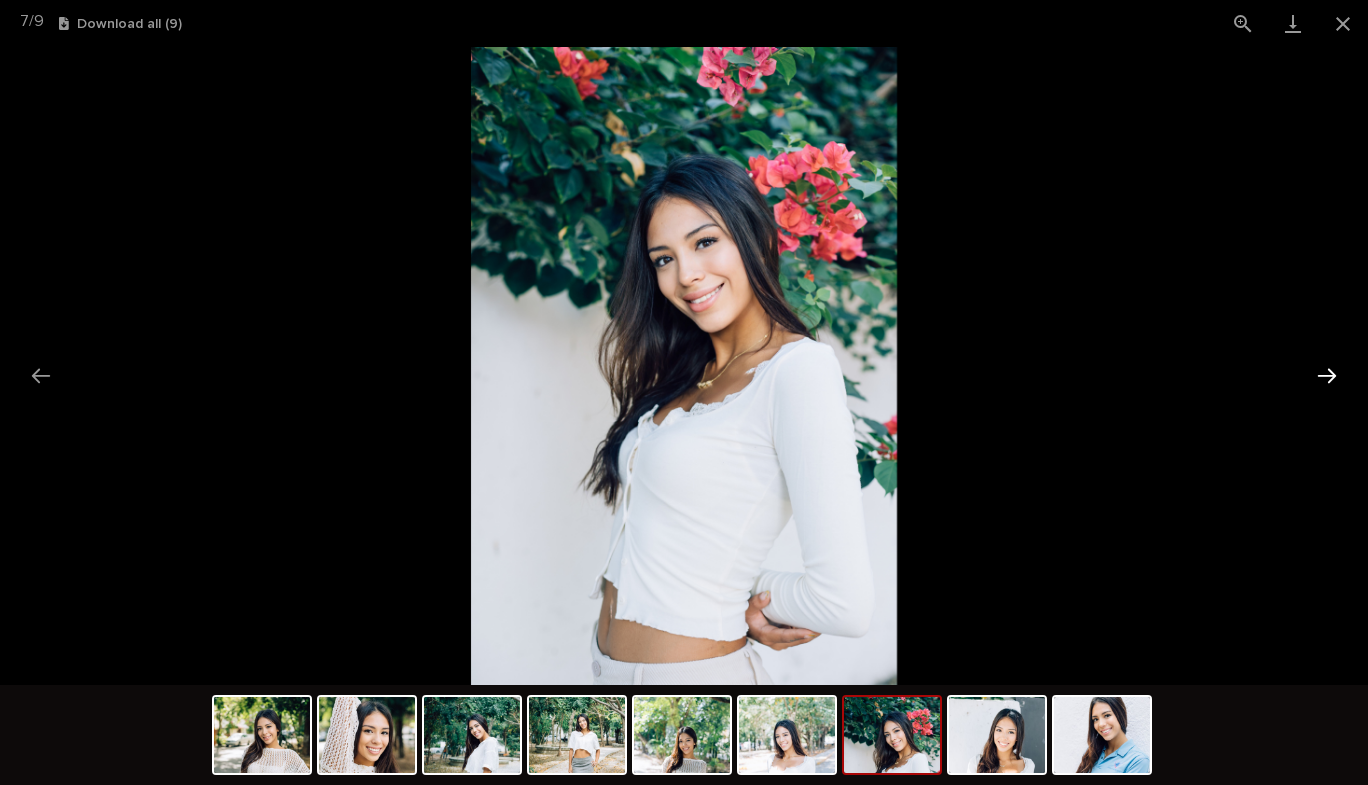 click at bounding box center [1327, 375] 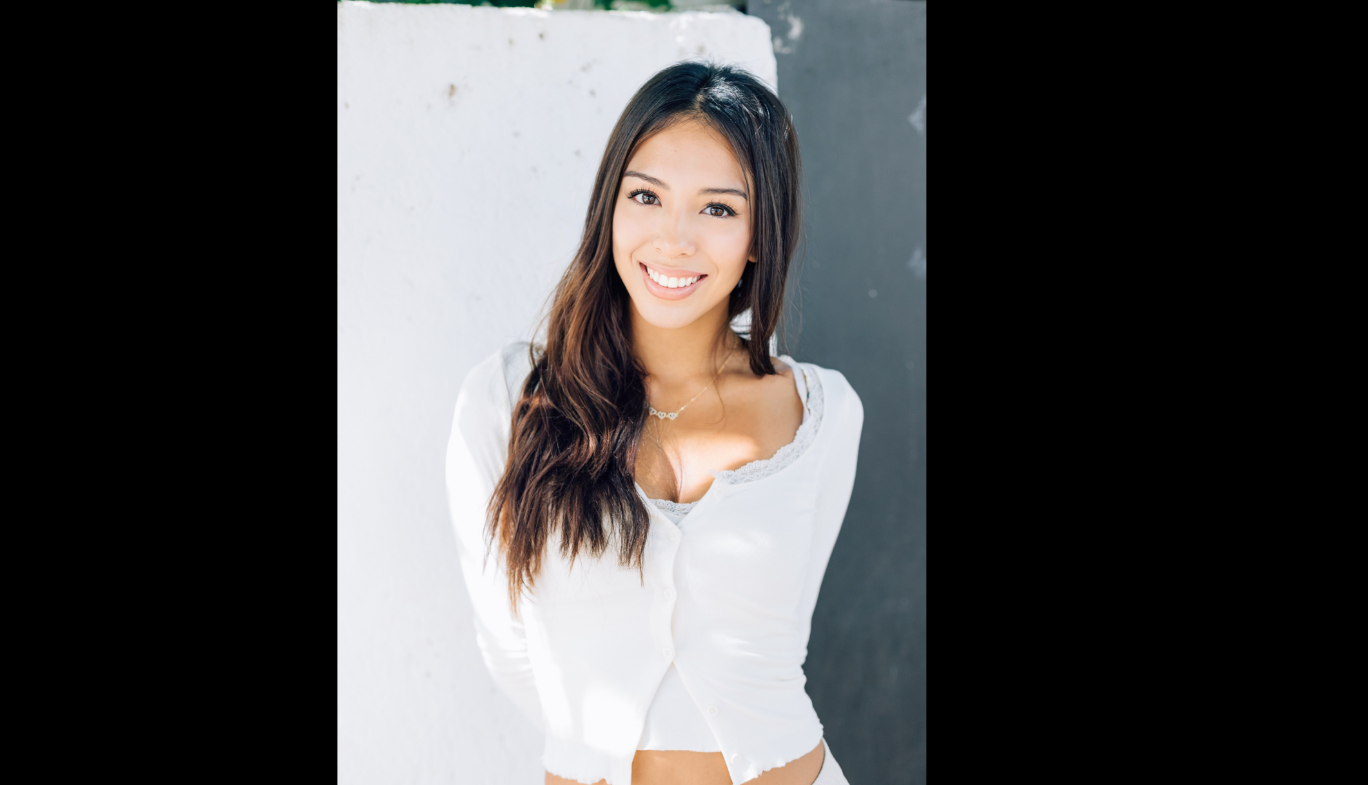 click at bounding box center [684, 366] 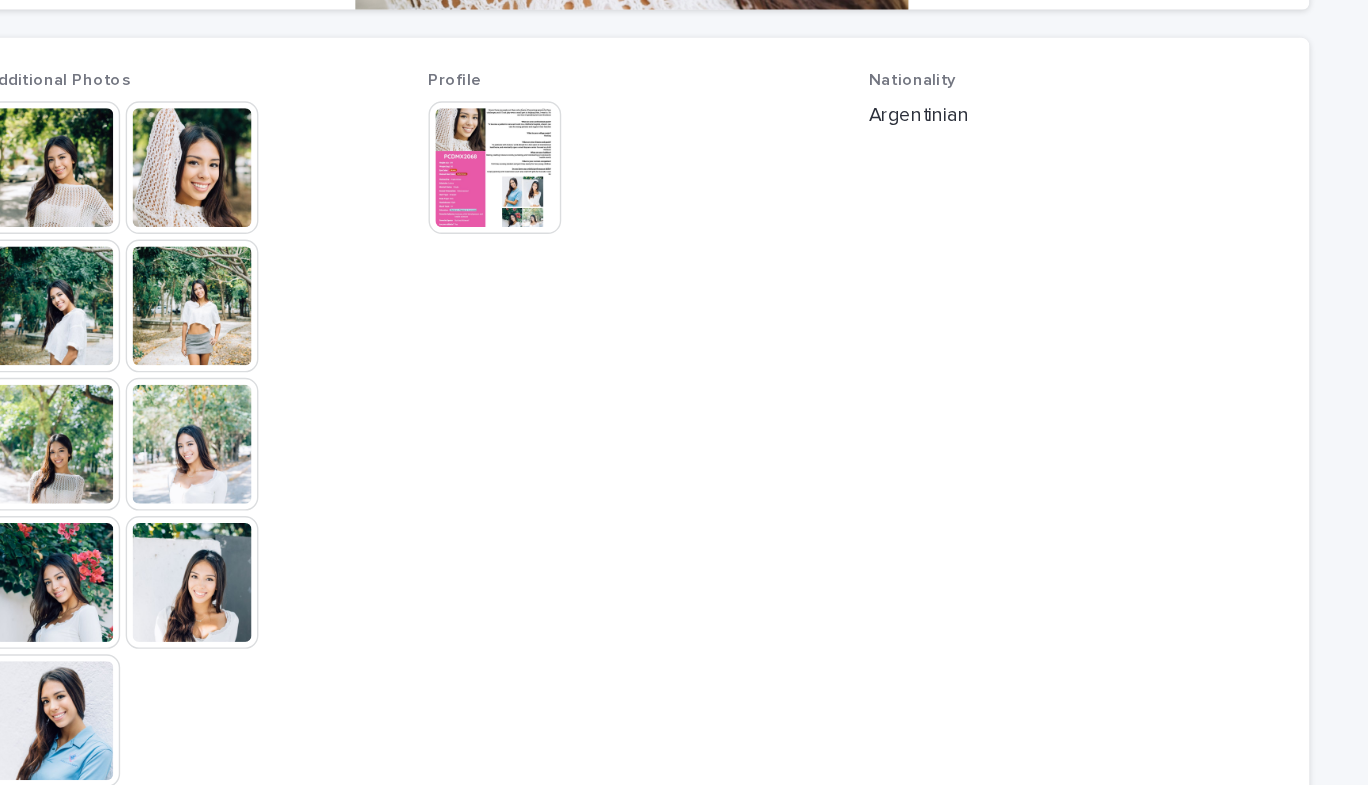 scroll, scrollTop: 486, scrollLeft: 0, axis: vertical 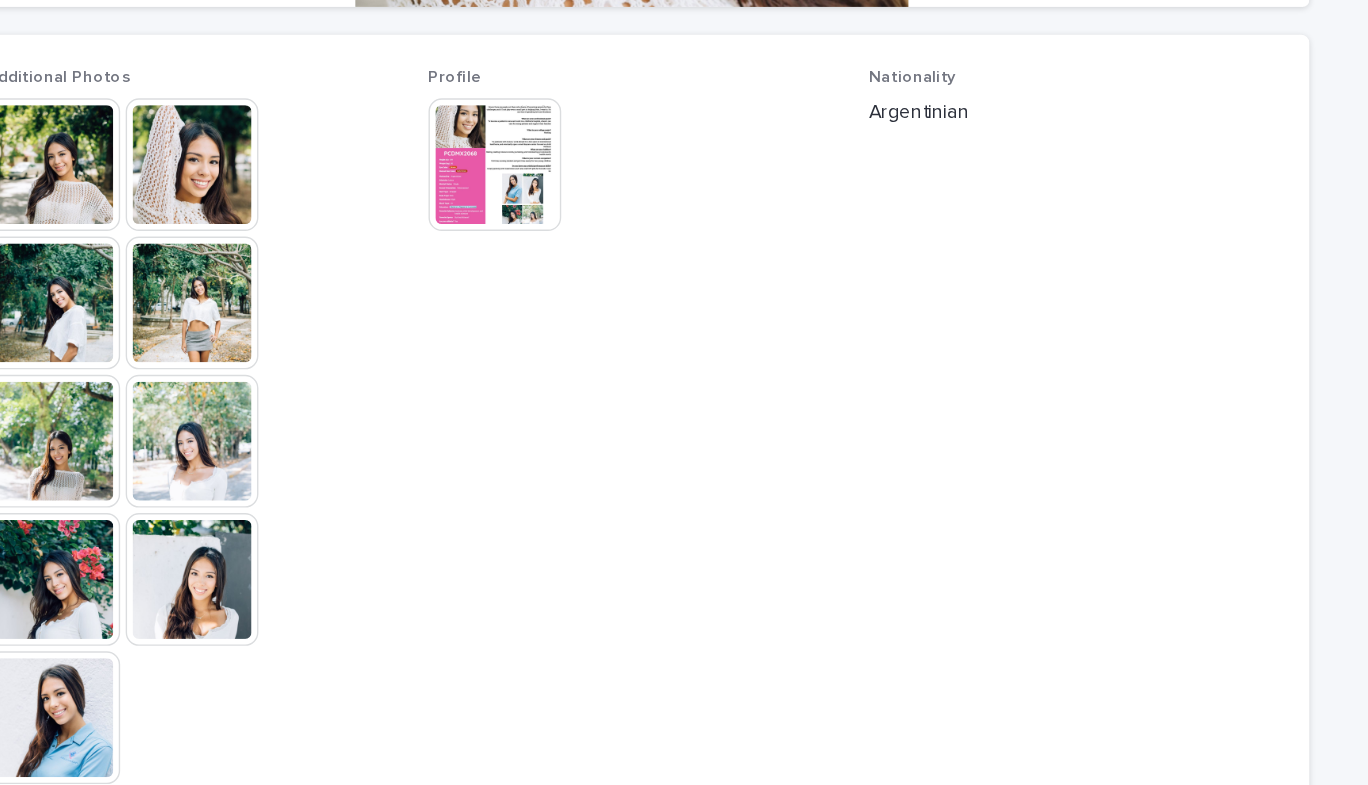 click at bounding box center [266, 216] 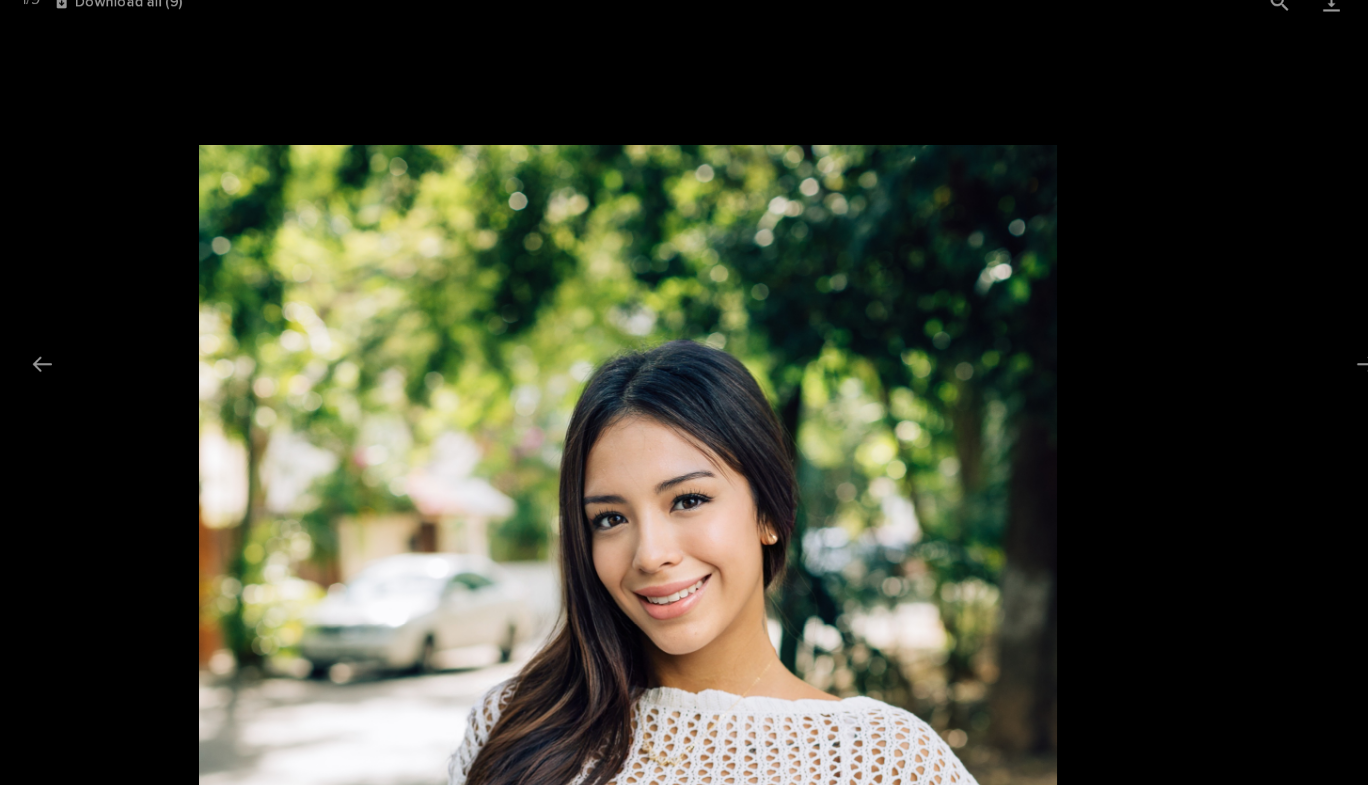 scroll, scrollTop: 0, scrollLeft: 0, axis: both 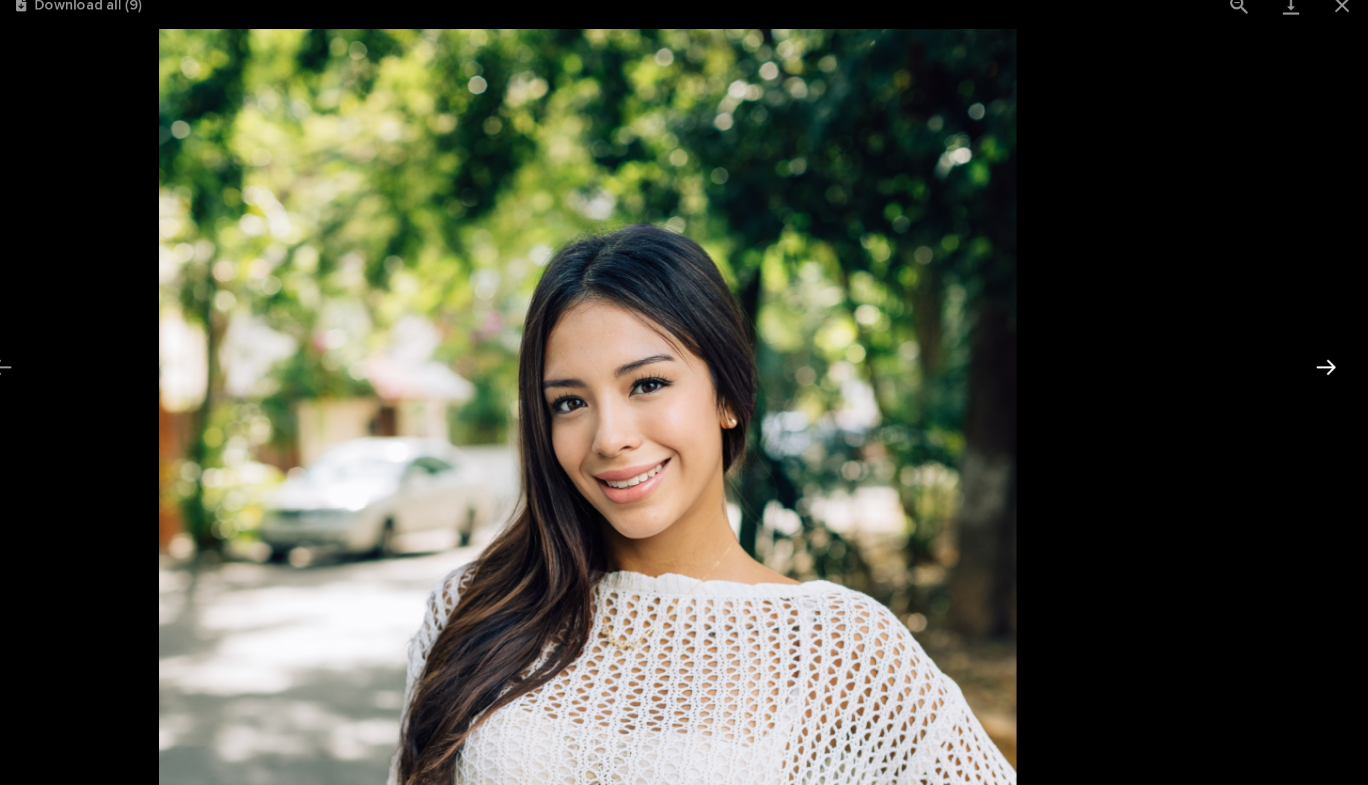 click at bounding box center (1327, 375) 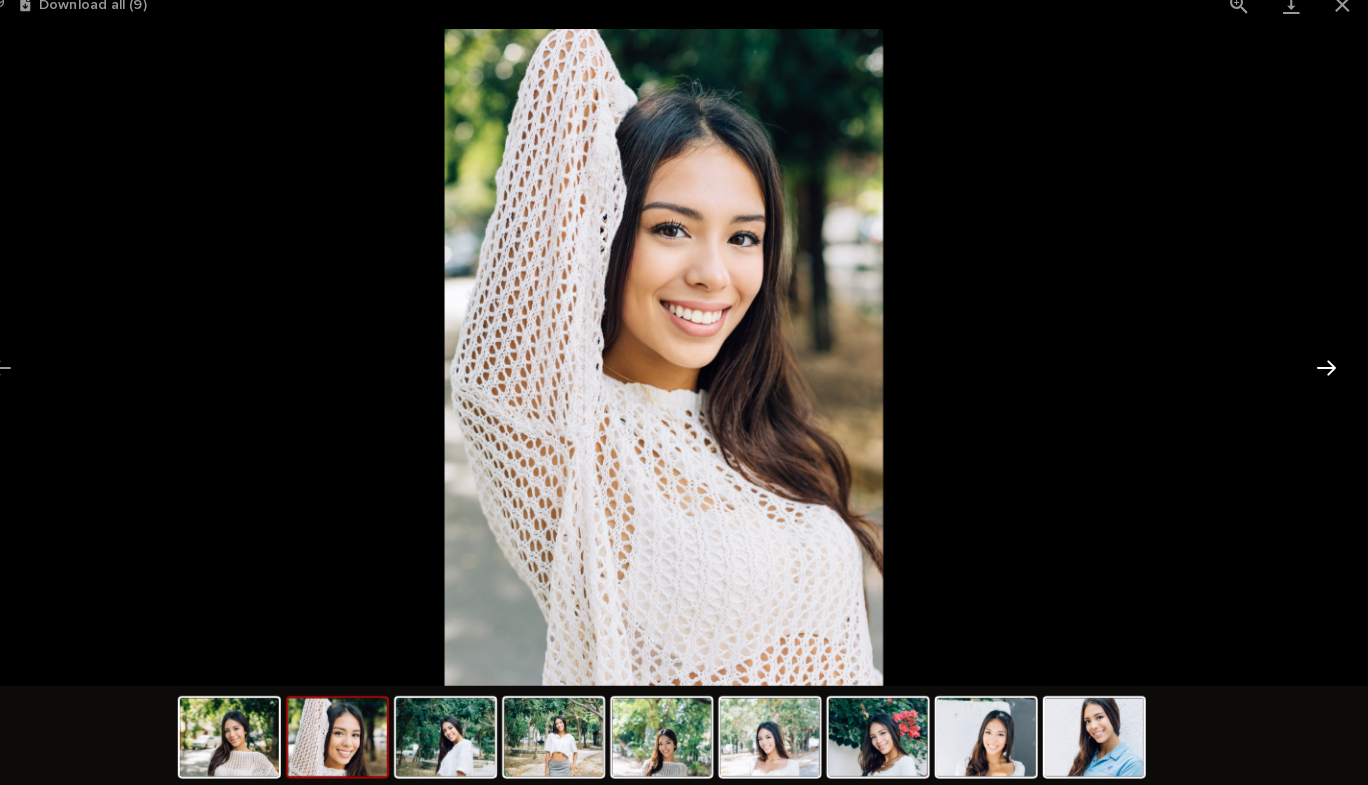scroll, scrollTop: 0, scrollLeft: 0, axis: both 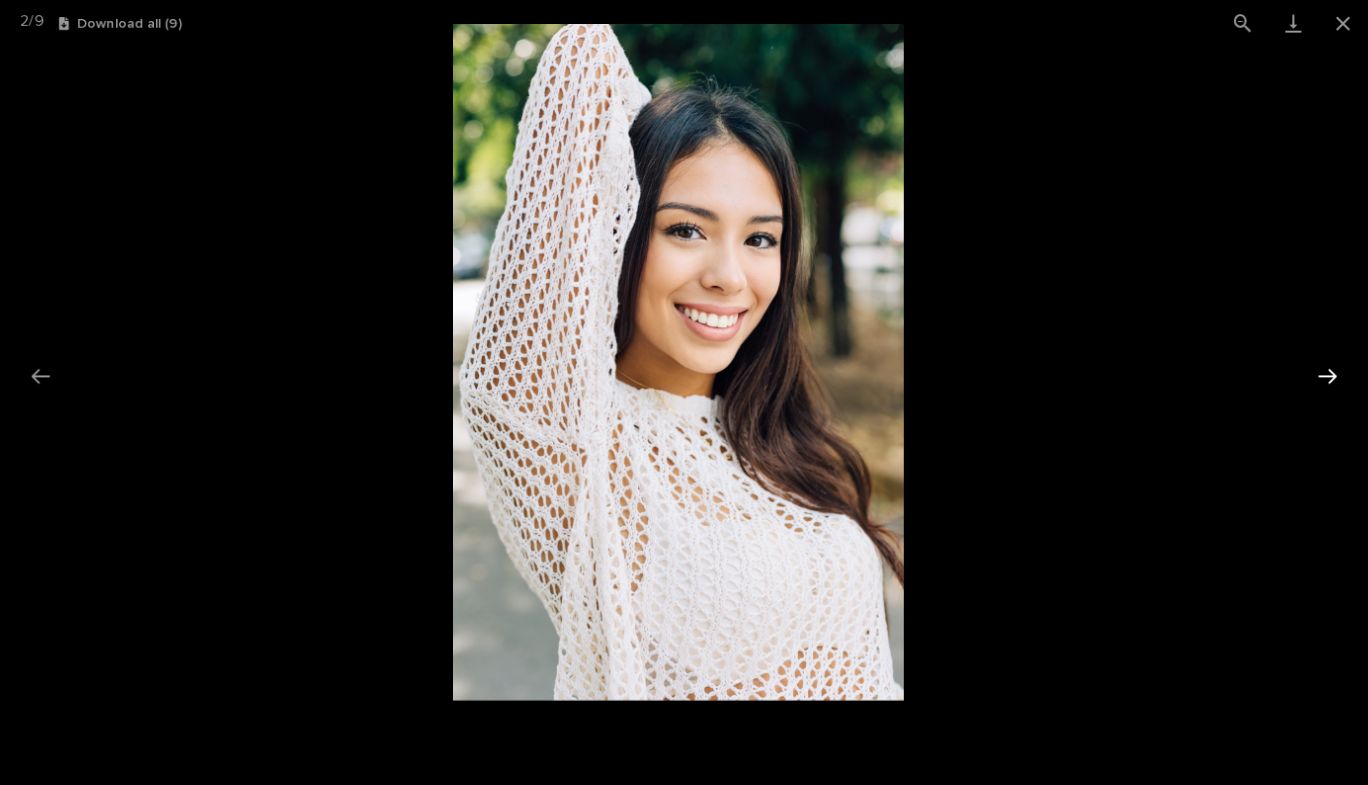 click at bounding box center (1327, 375) 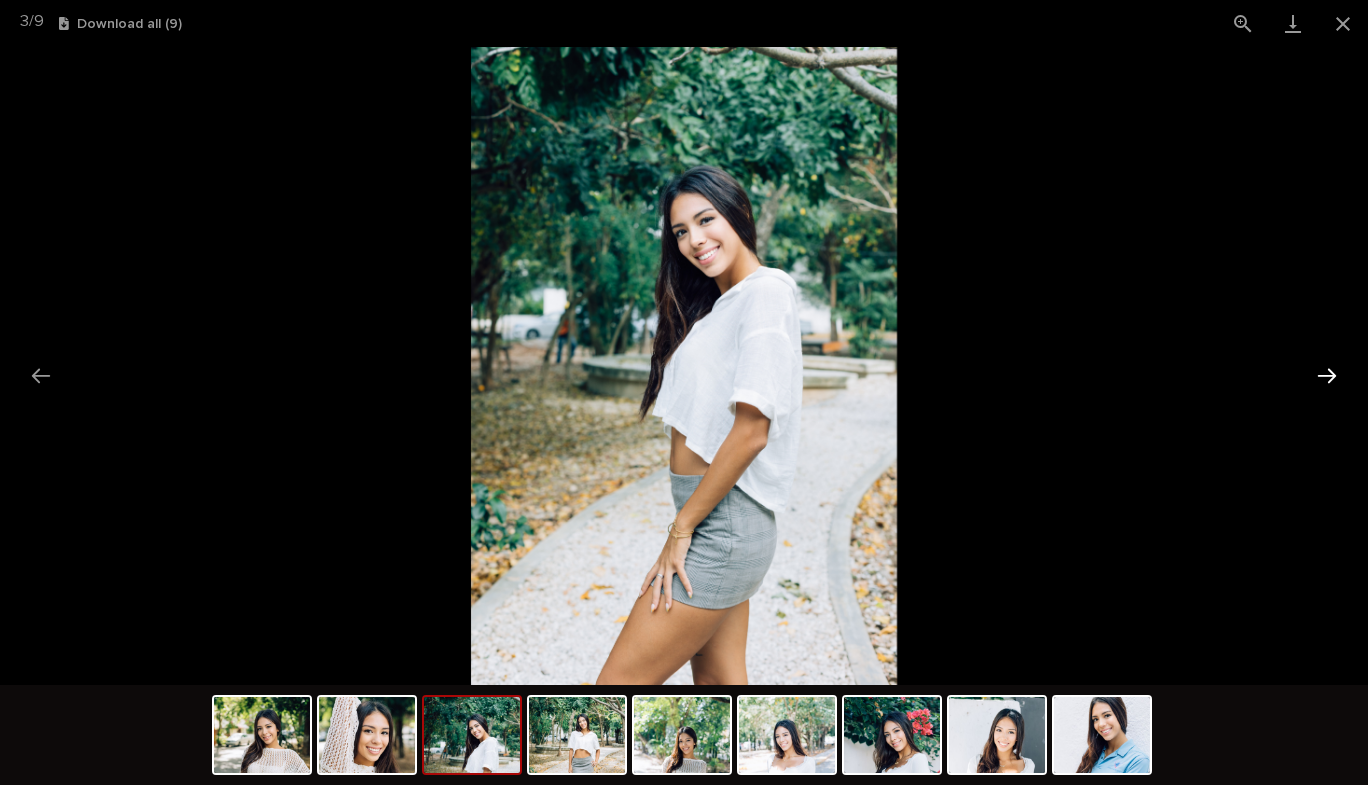 click at bounding box center [1327, 375] 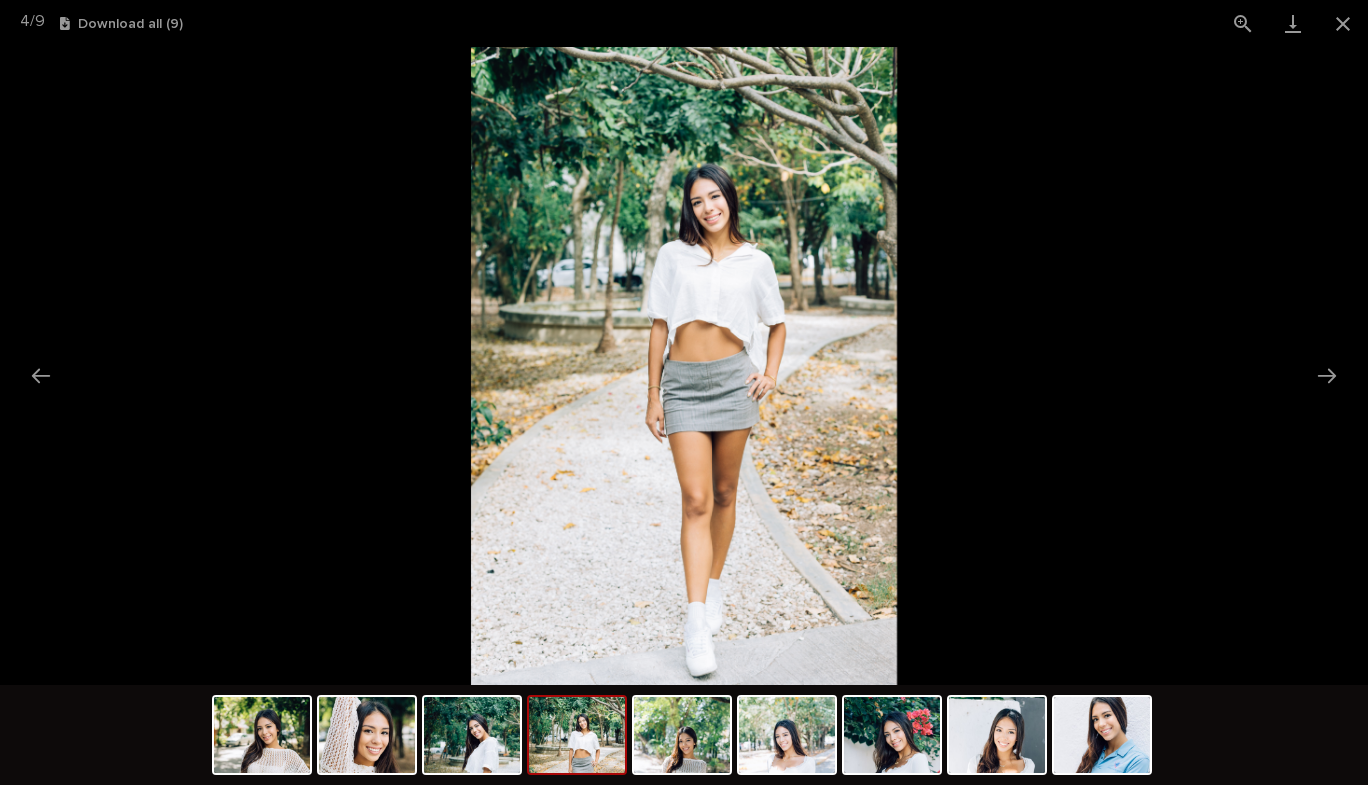click at bounding box center (684, 366) 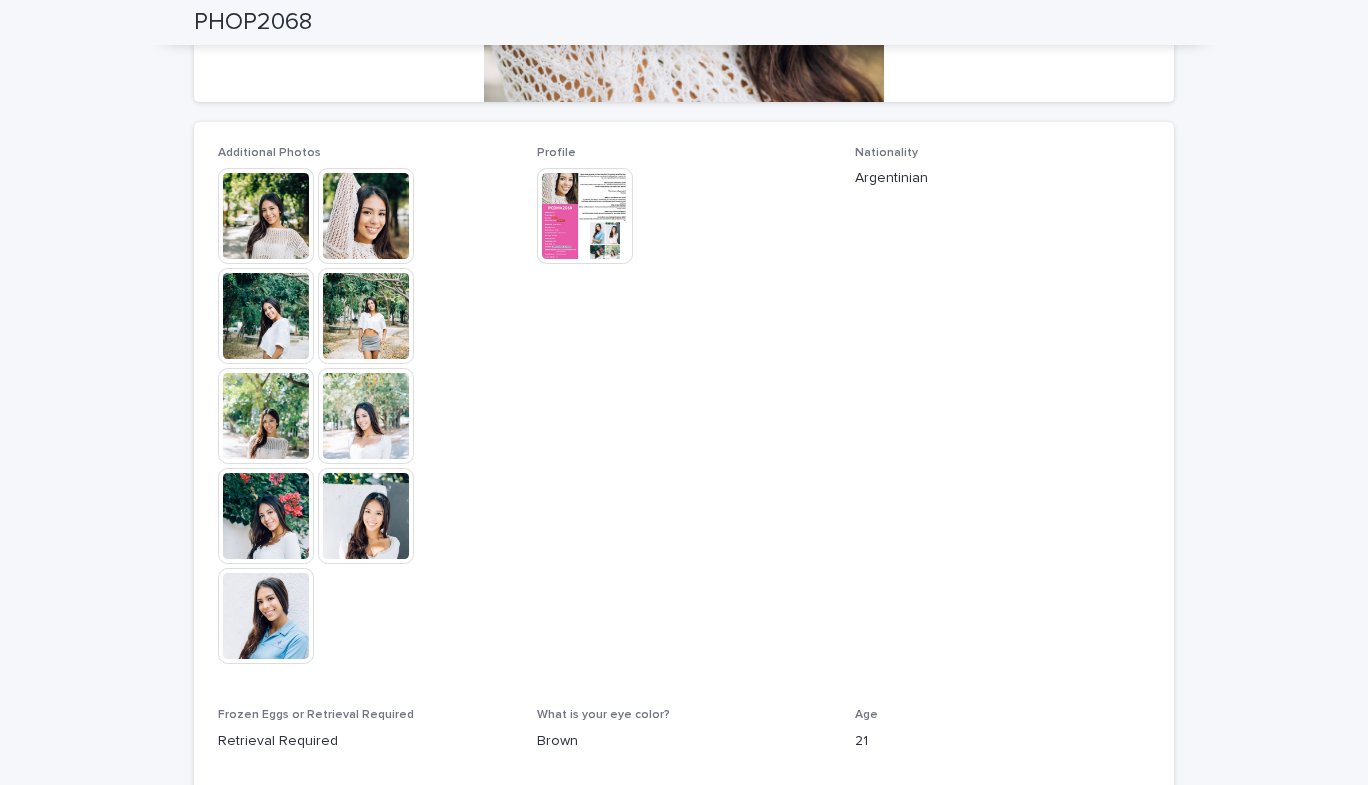 click at bounding box center [266, 616] 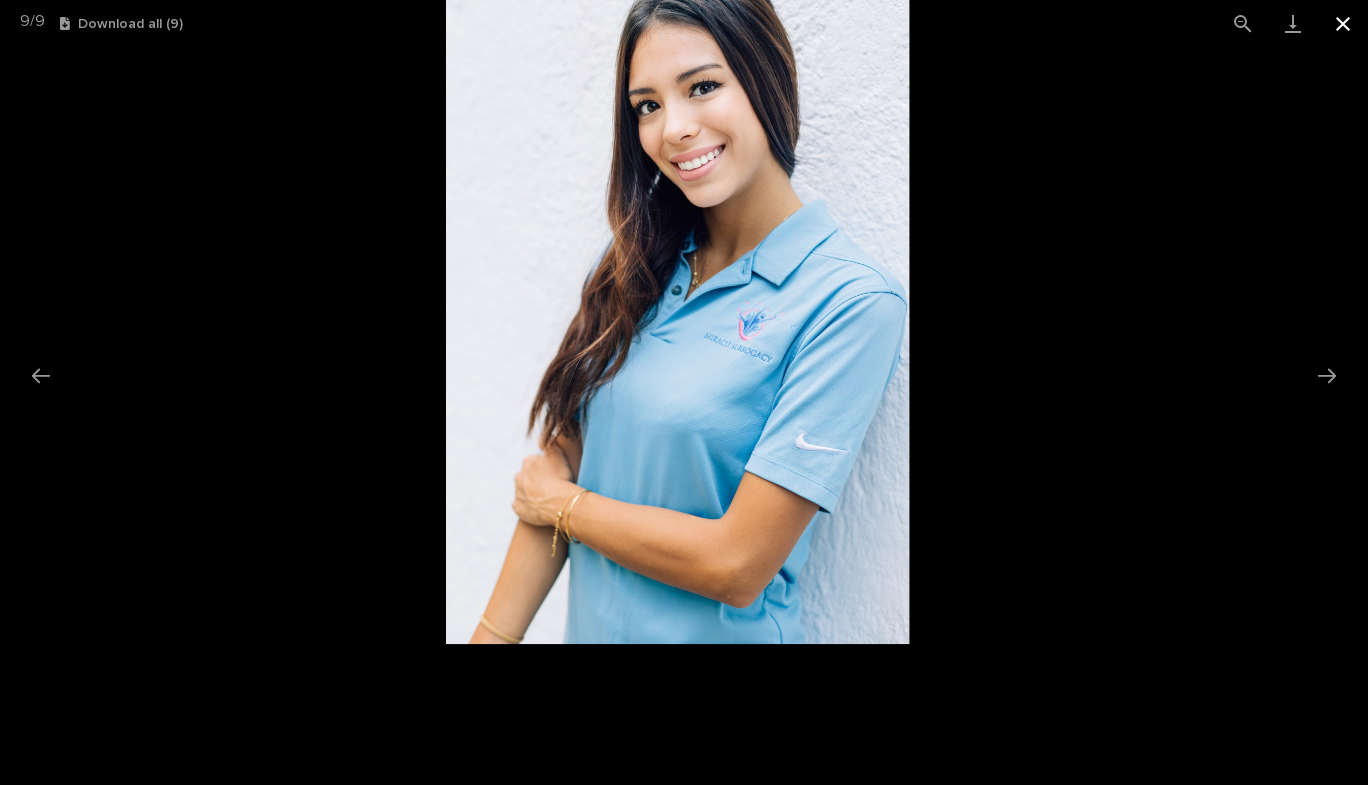 click at bounding box center (1343, 23) 